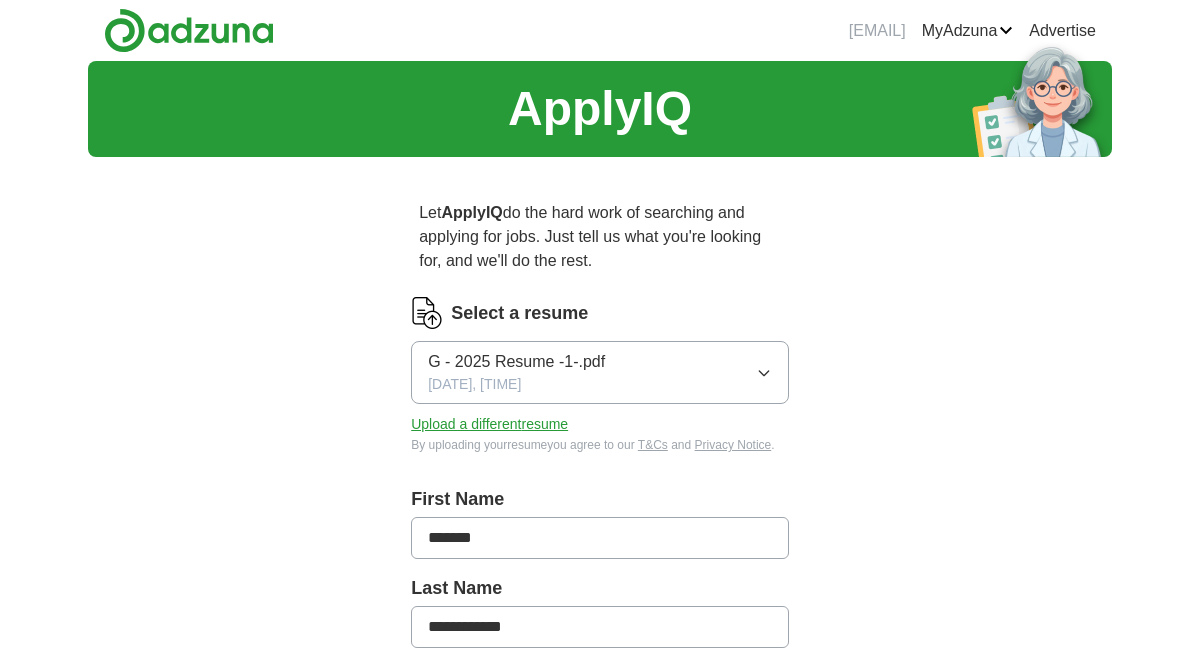 scroll, scrollTop: 0, scrollLeft: 0, axis: both 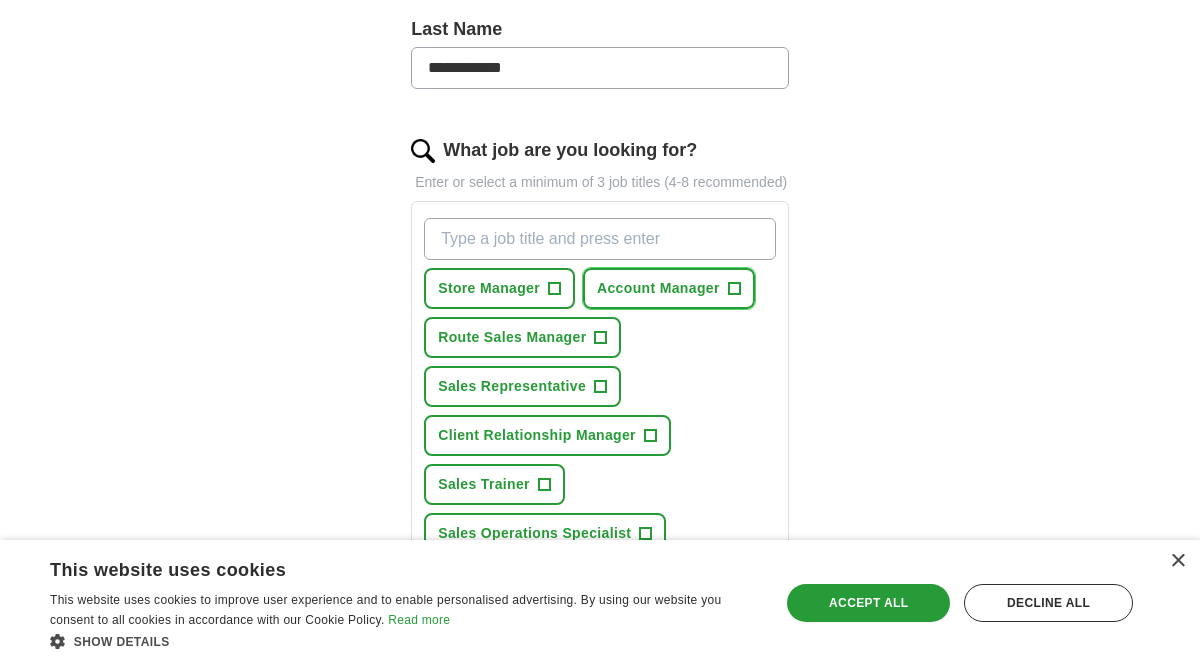 click on "Account Manager" at bounding box center [658, 288] 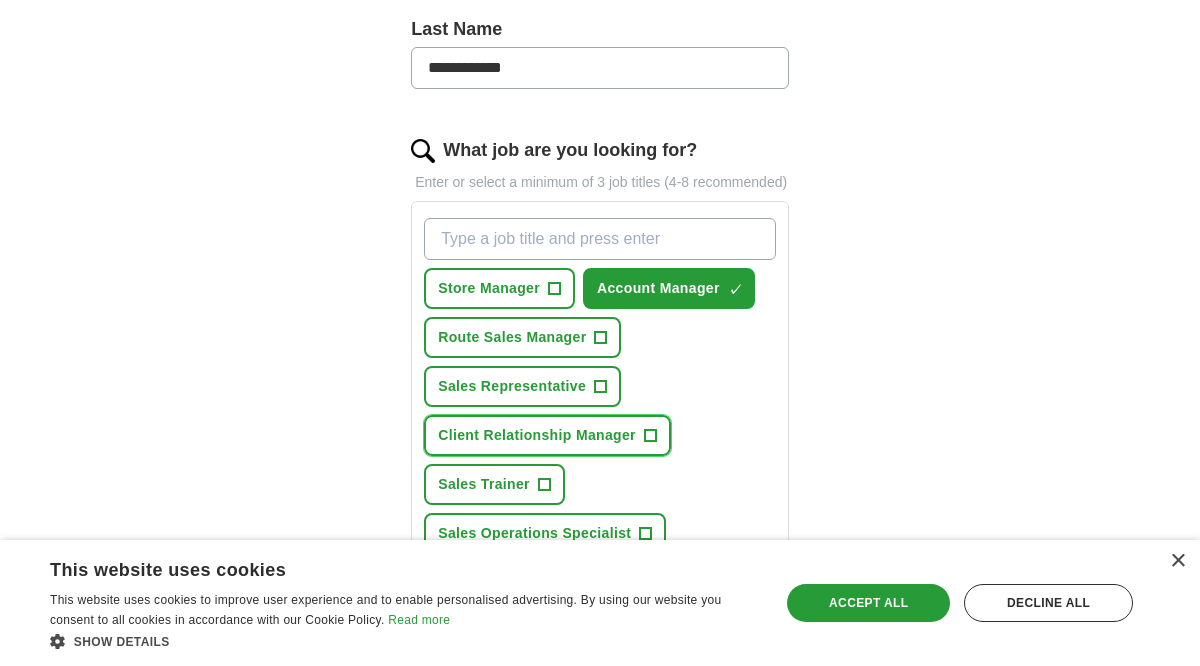 click on "+" at bounding box center (650, 436) 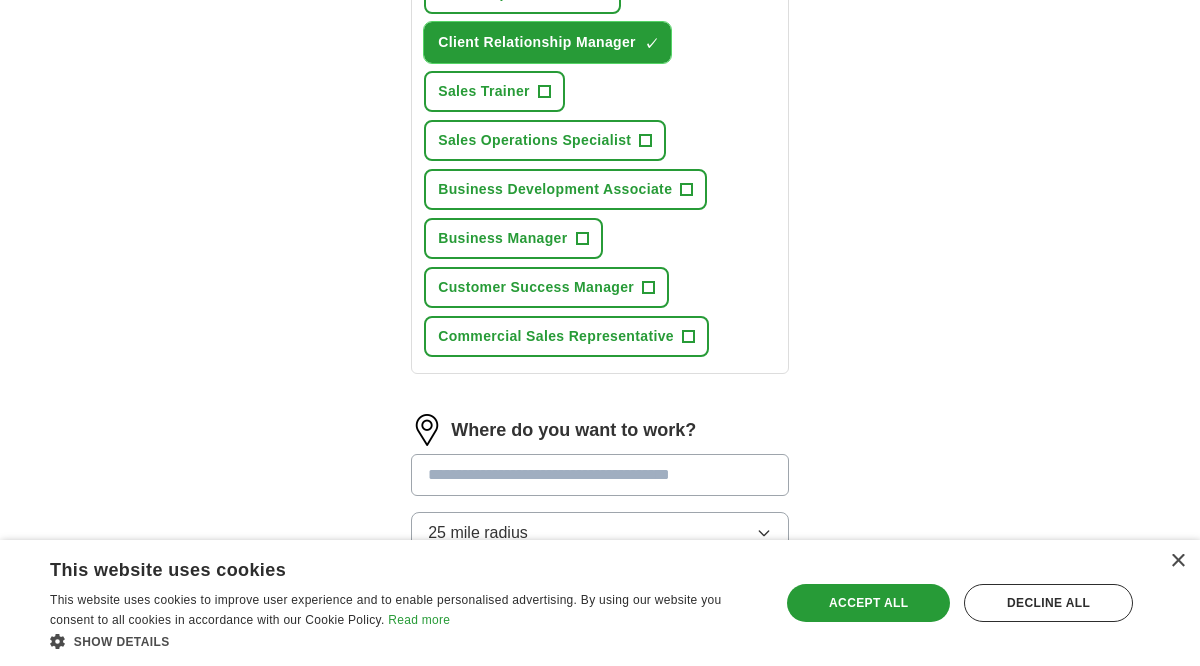 scroll, scrollTop: 932, scrollLeft: 0, axis: vertical 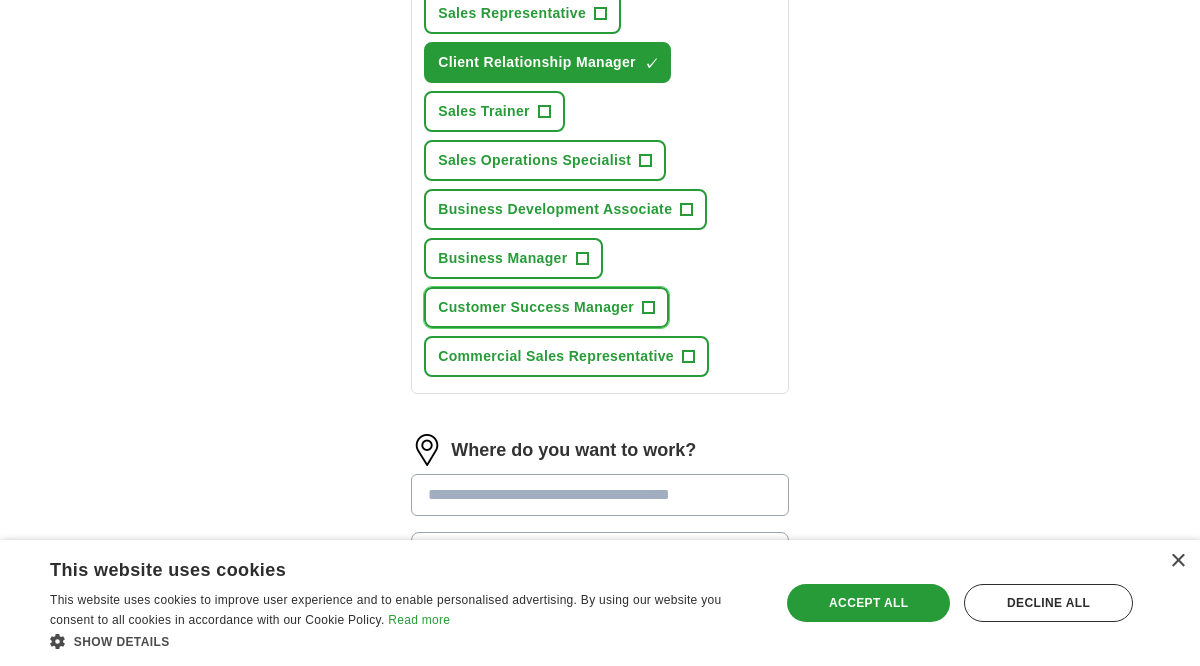 click on "+" at bounding box center (649, 308) 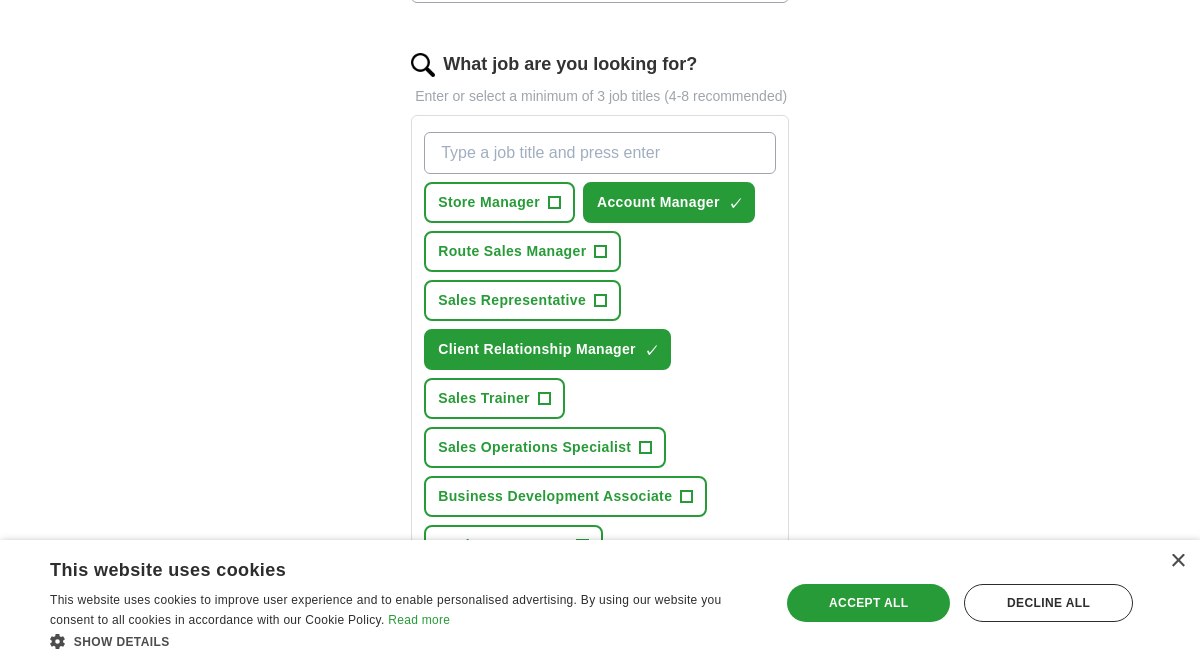 scroll, scrollTop: 613, scrollLeft: 0, axis: vertical 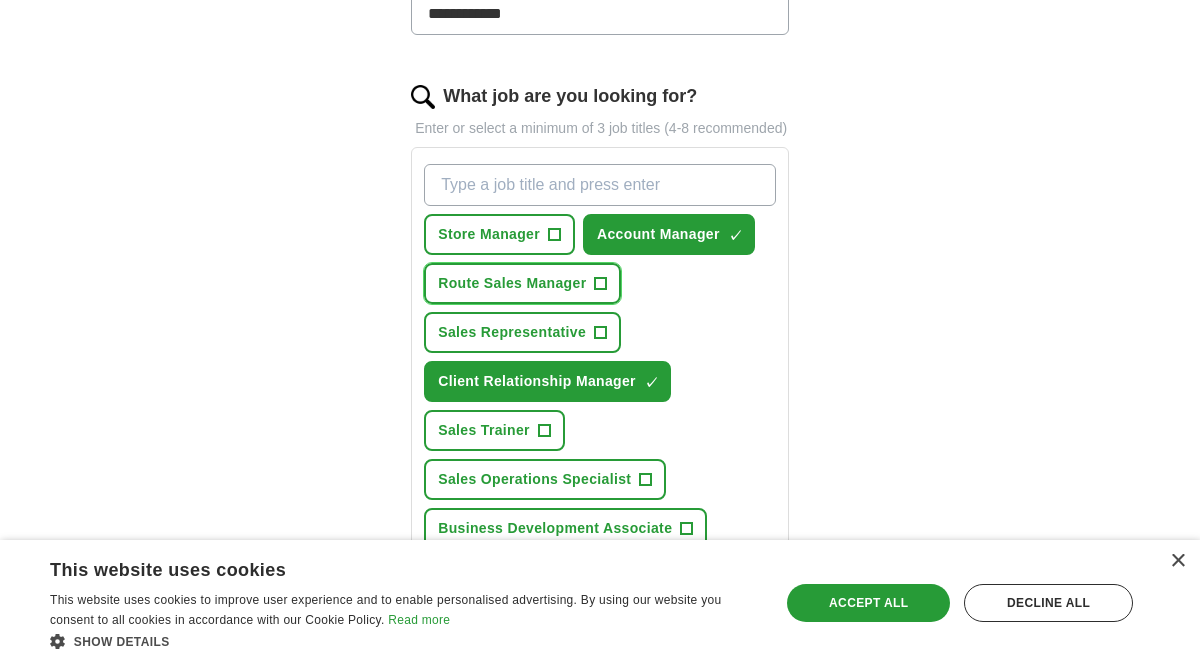 click on "+" at bounding box center [601, 284] 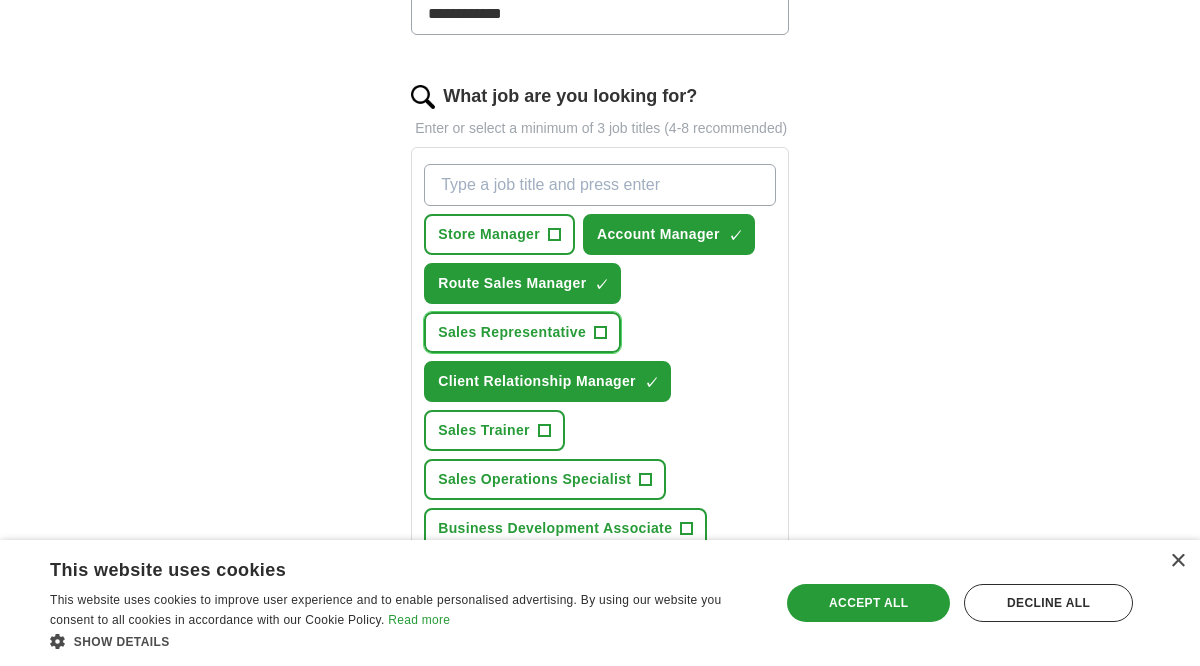 click on "+" at bounding box center [601, 333] 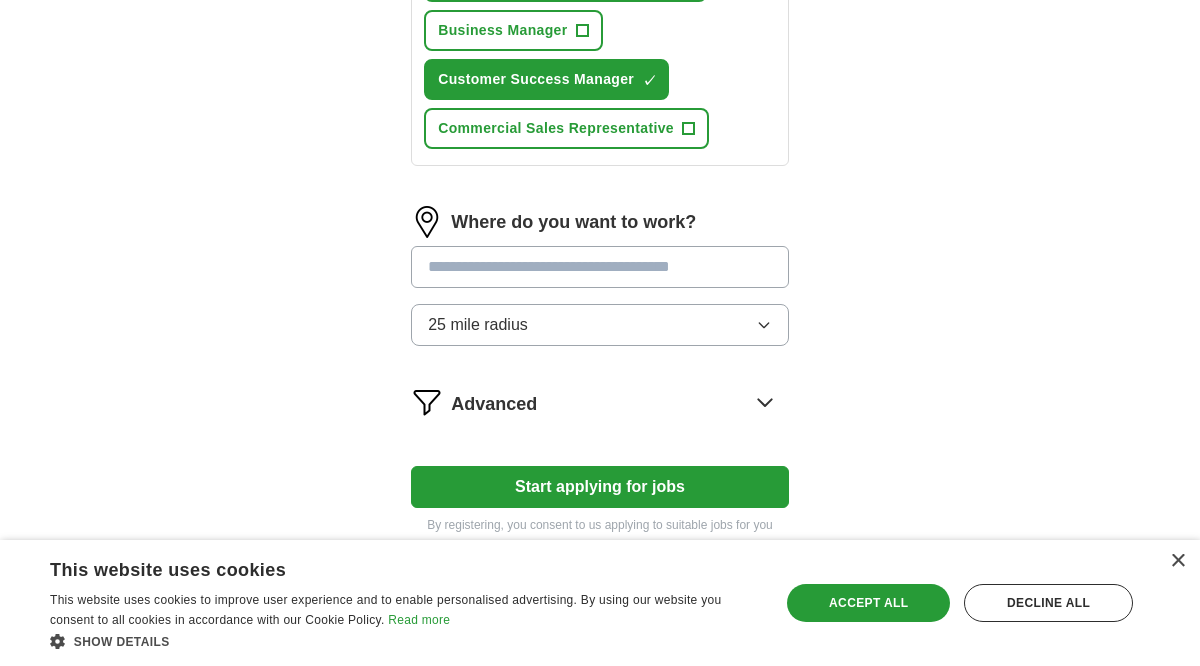scroll, scrollTop: 1215, scrollLeft: 0, axis: vertical 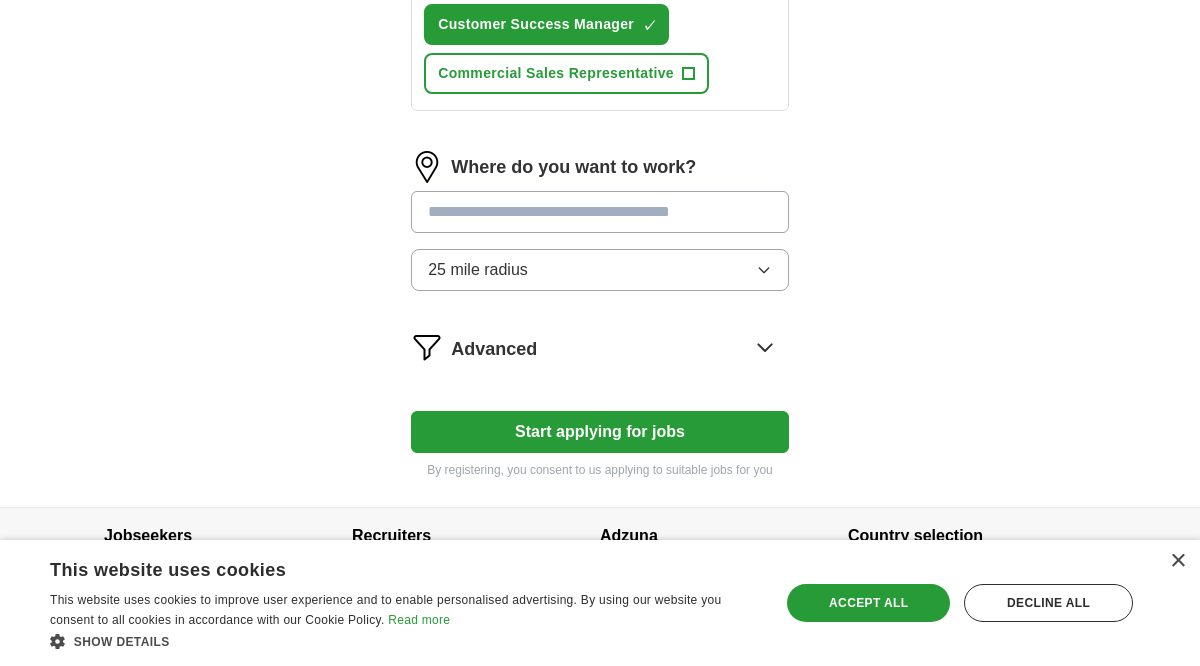 click on "25 mile radius" at bounding box center (600, 270) 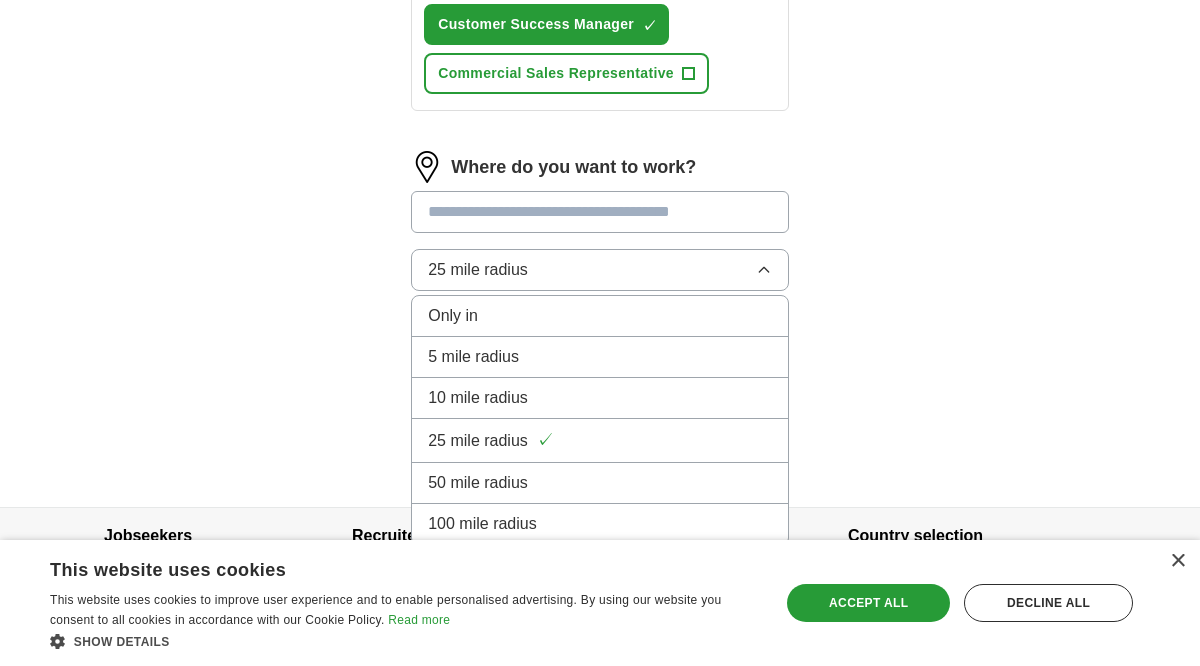 click on "25 mile radius" at bounding box center (600, 270) 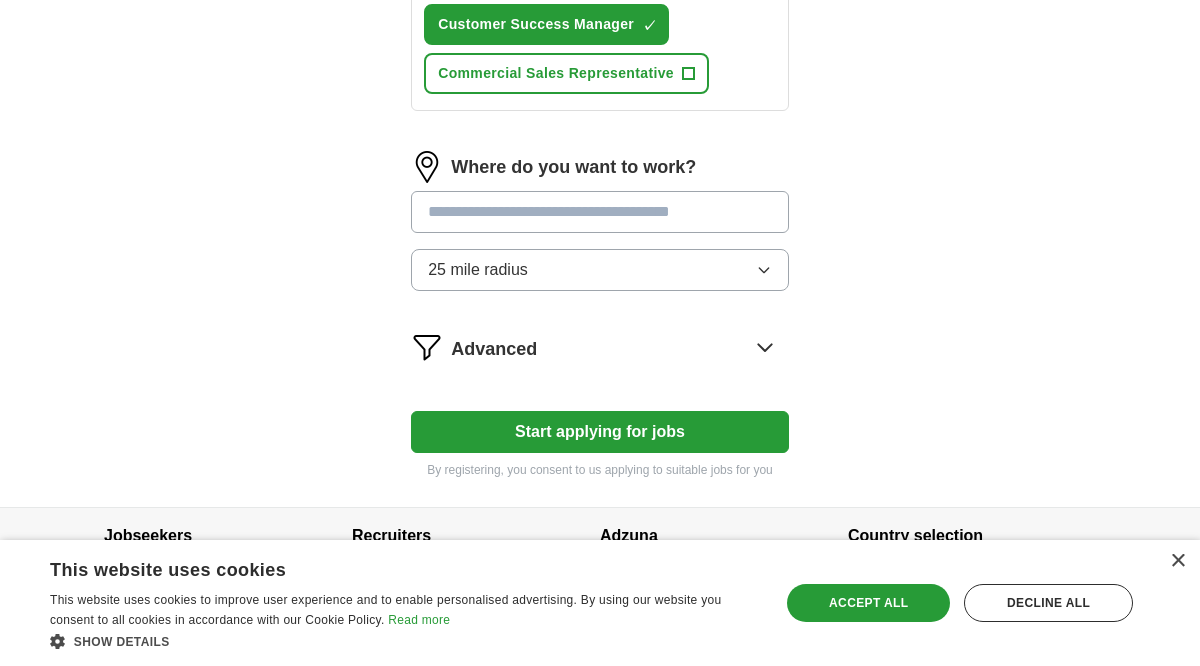 scroll, scrollTop: 1279, scrollLeft: 0, axis: vertical 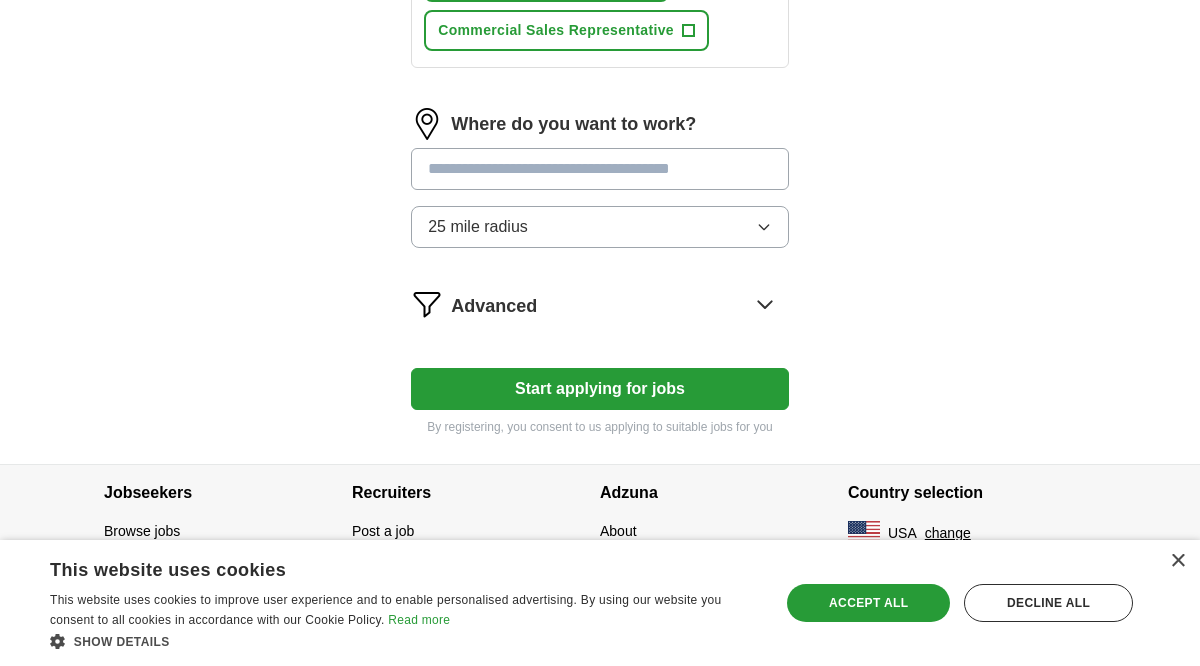 click on "Start applying for jobs" at bounding box center [600, 389] 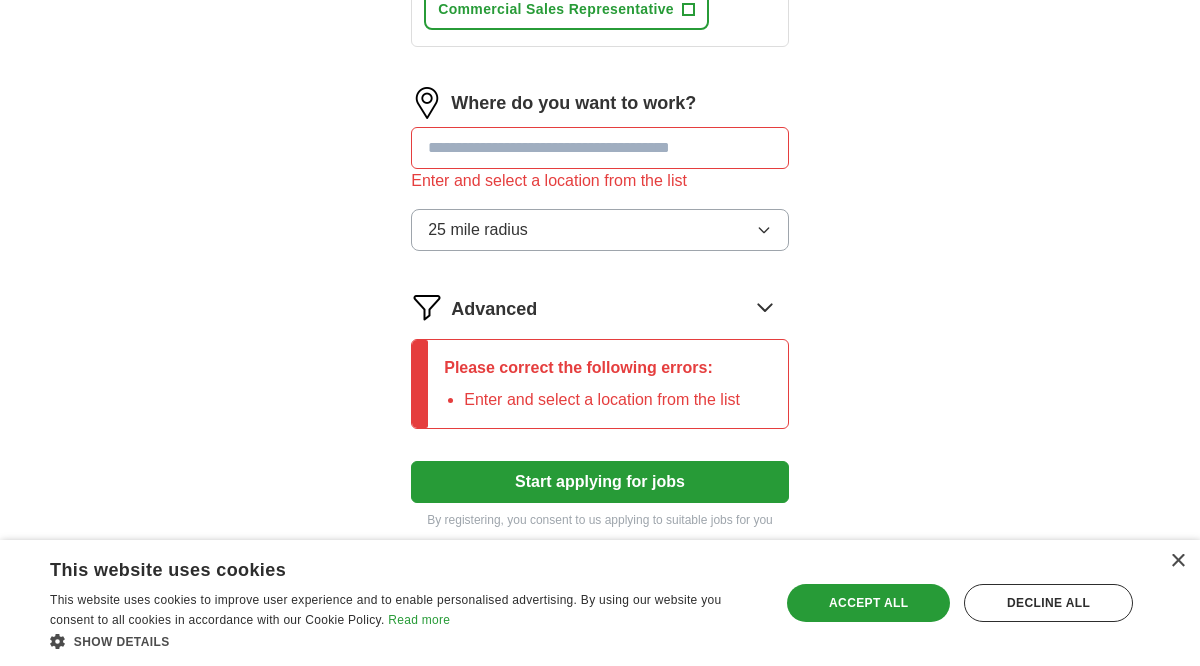 click at bounding box center (600, 148) 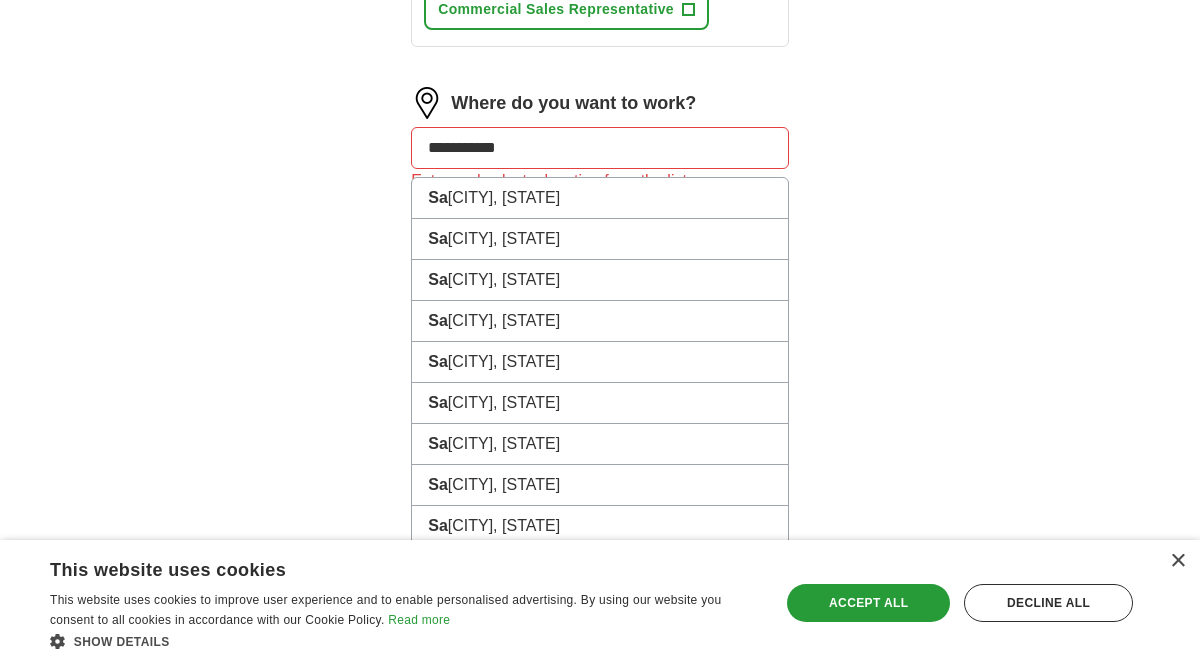 type on "**********" 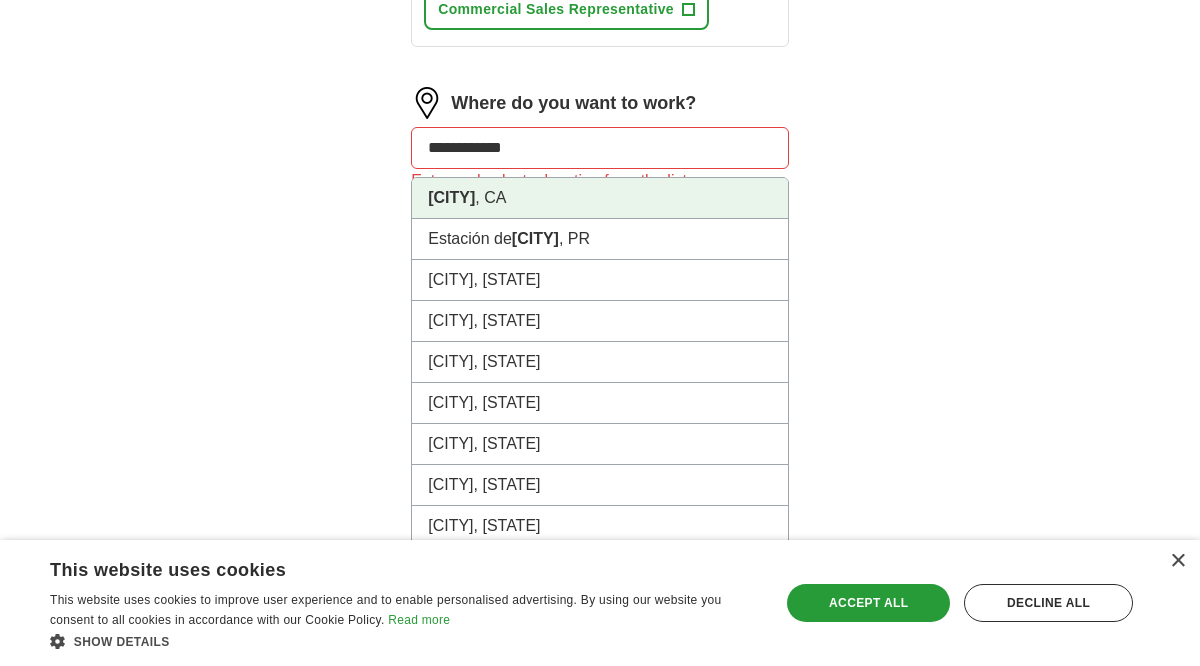 click on "[CITY] , [STATE]" at bounding box center [600, 198] 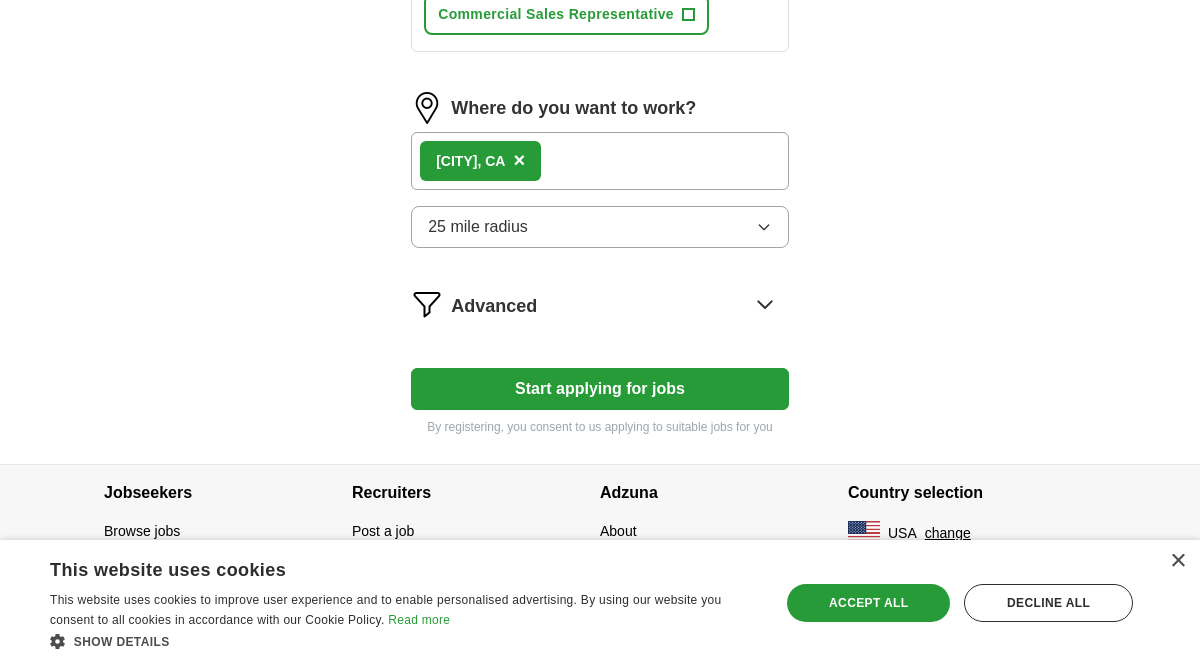 click on "25 mile radius" at bounding box center (600, 227) 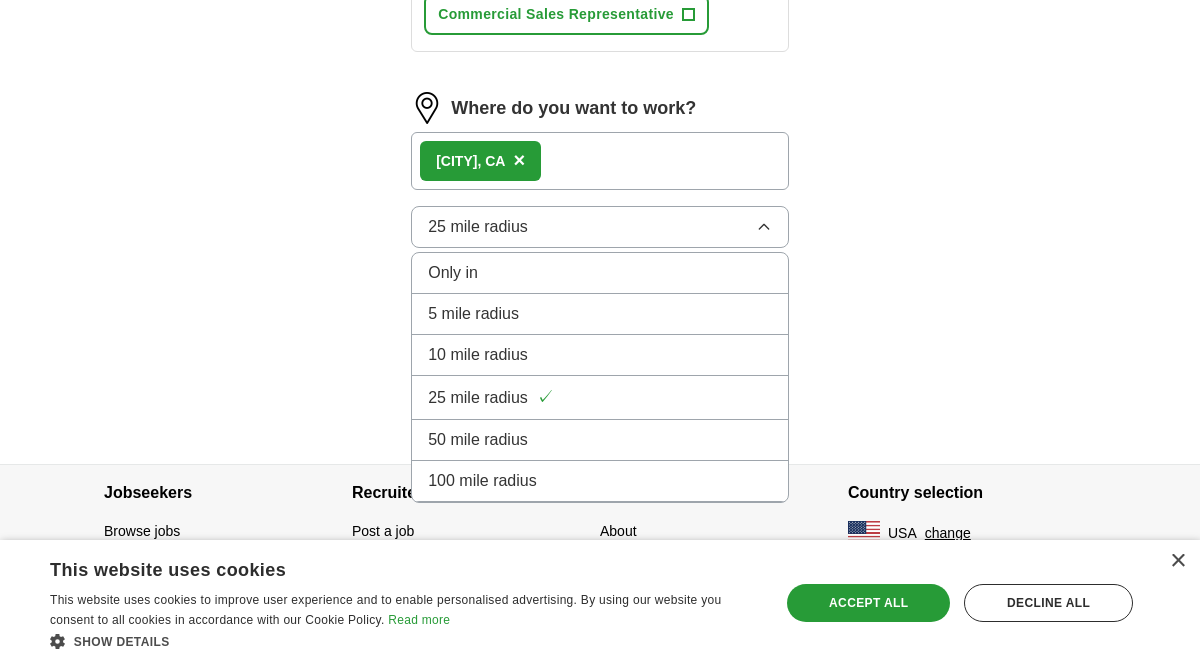 click on "50 mile radius" at bounding box center [600, 440] 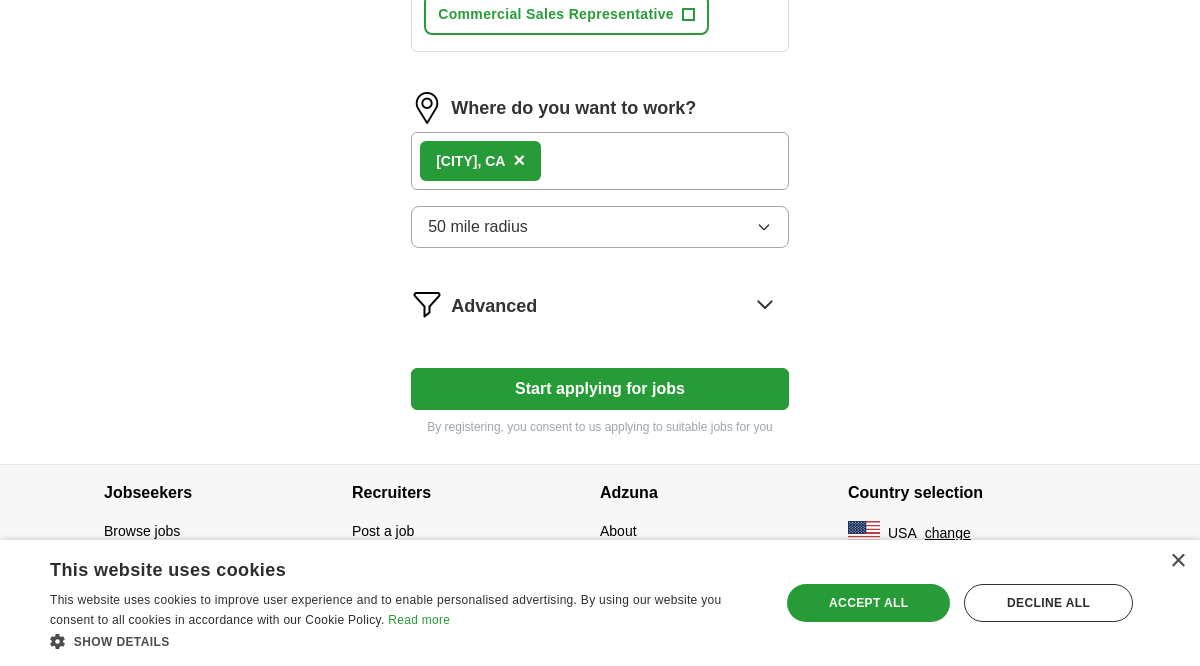 click on "Start applying for jobs" at bounding box center (600, 389) 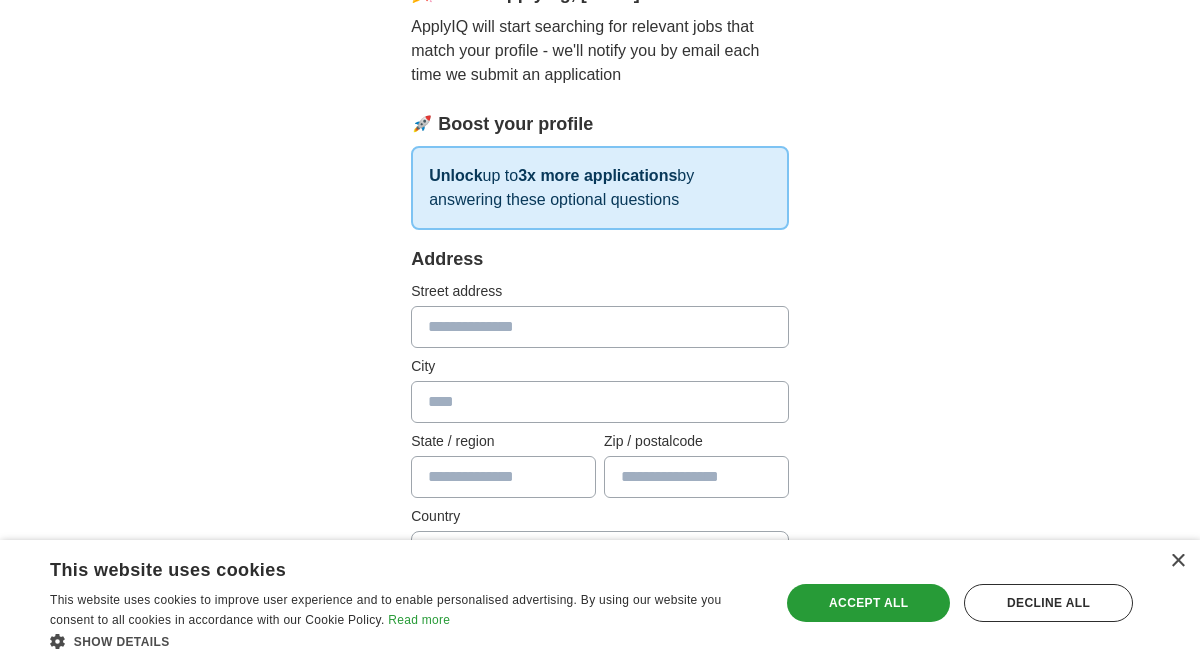 scroll, scrollTop: 263, scrollLeft: 0, axis: vertical 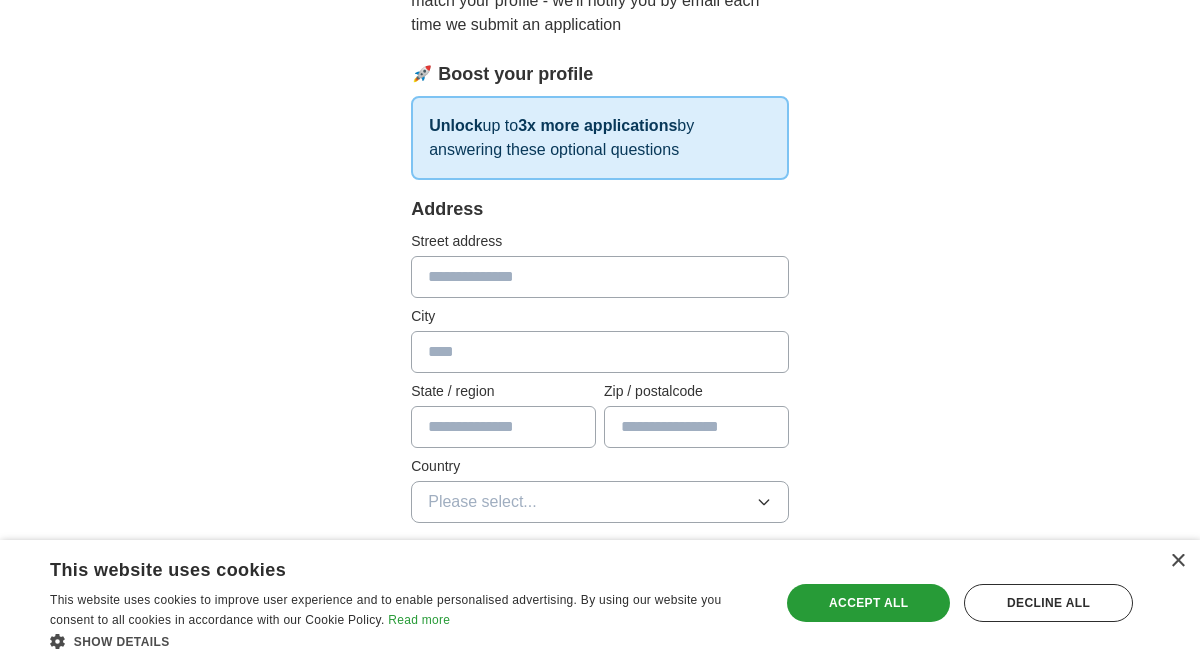 click at bounding box center [600, 277] 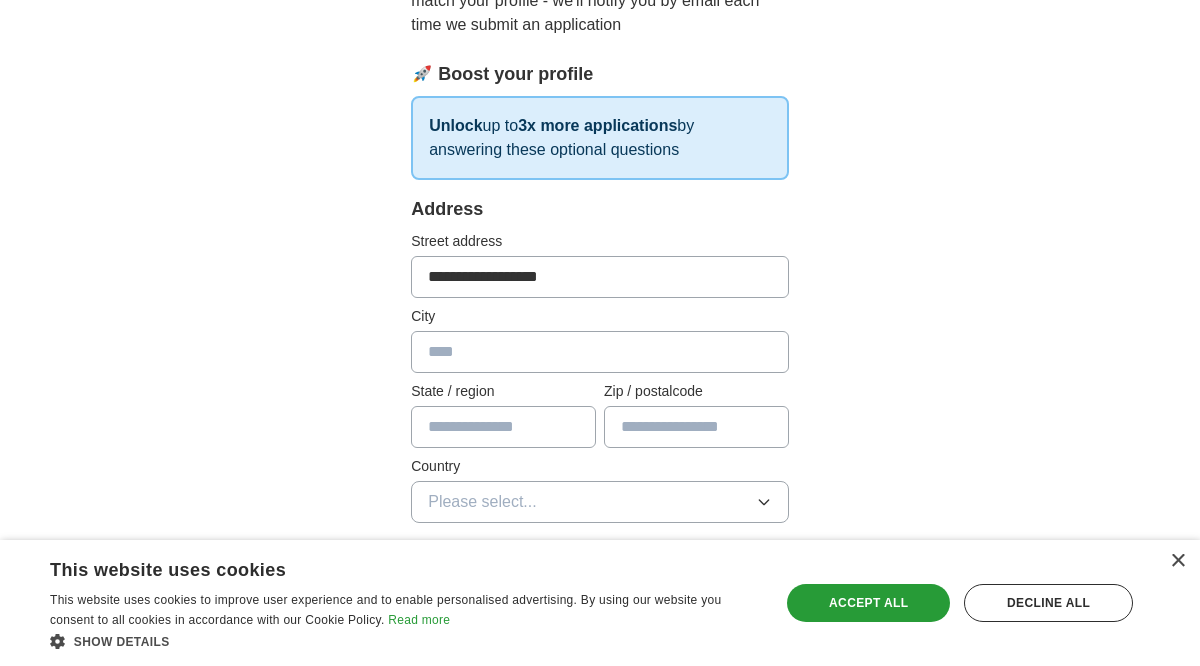 type on "**********" 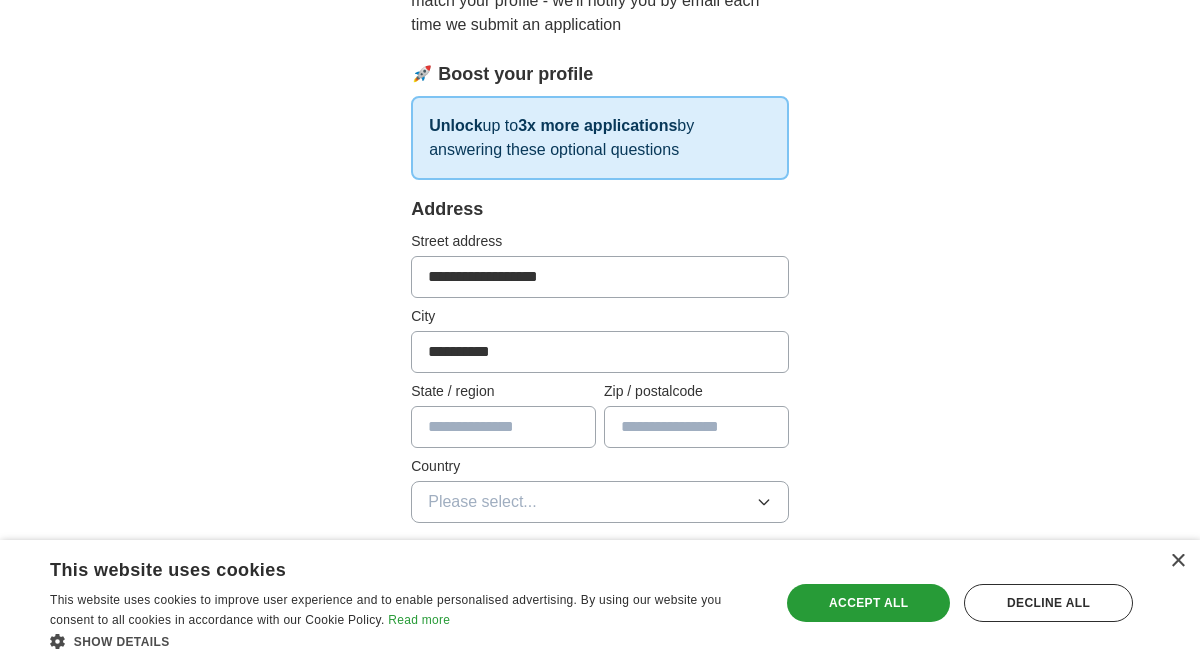 type on "**" 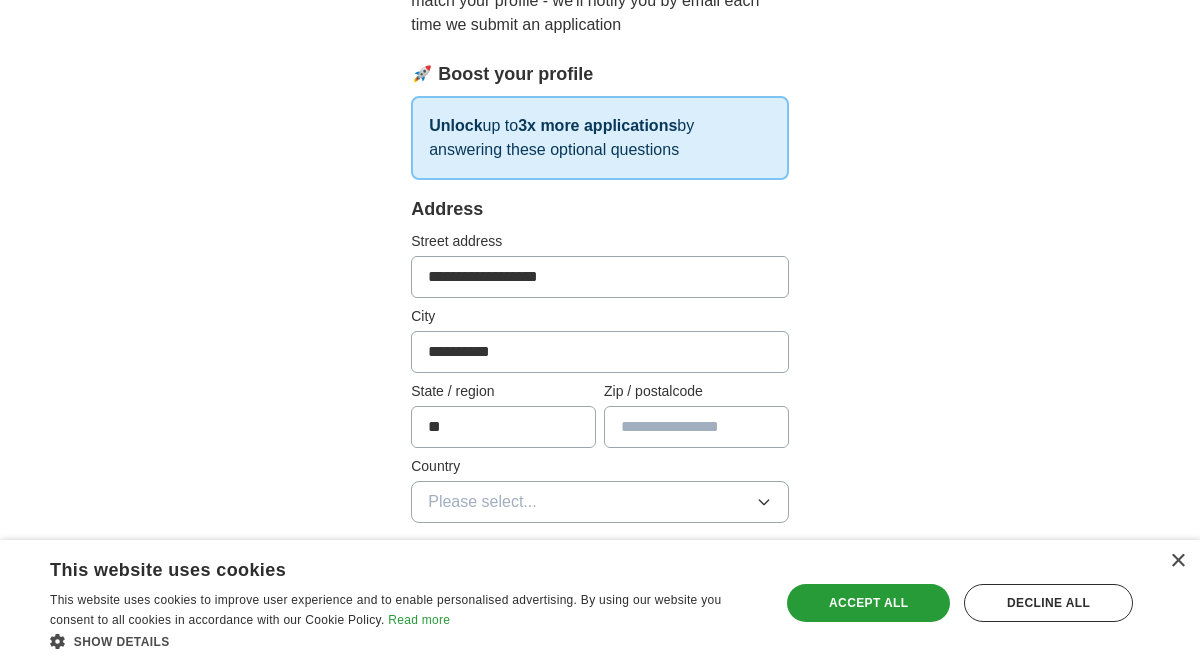 type on "*****" 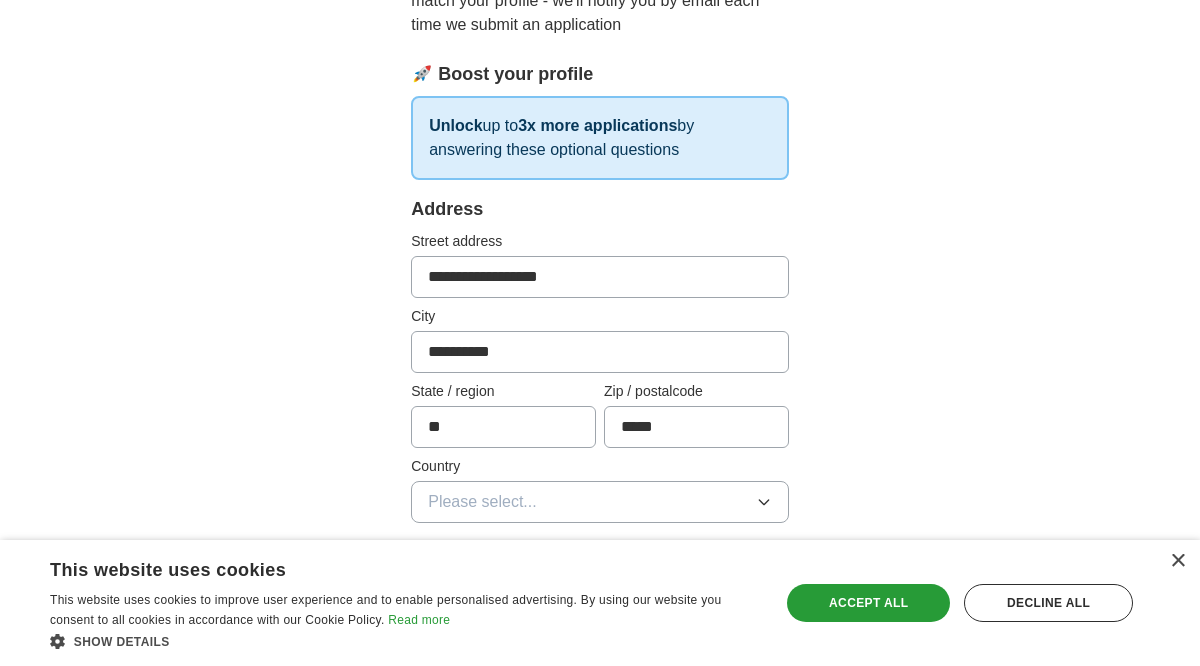 type on "**********" 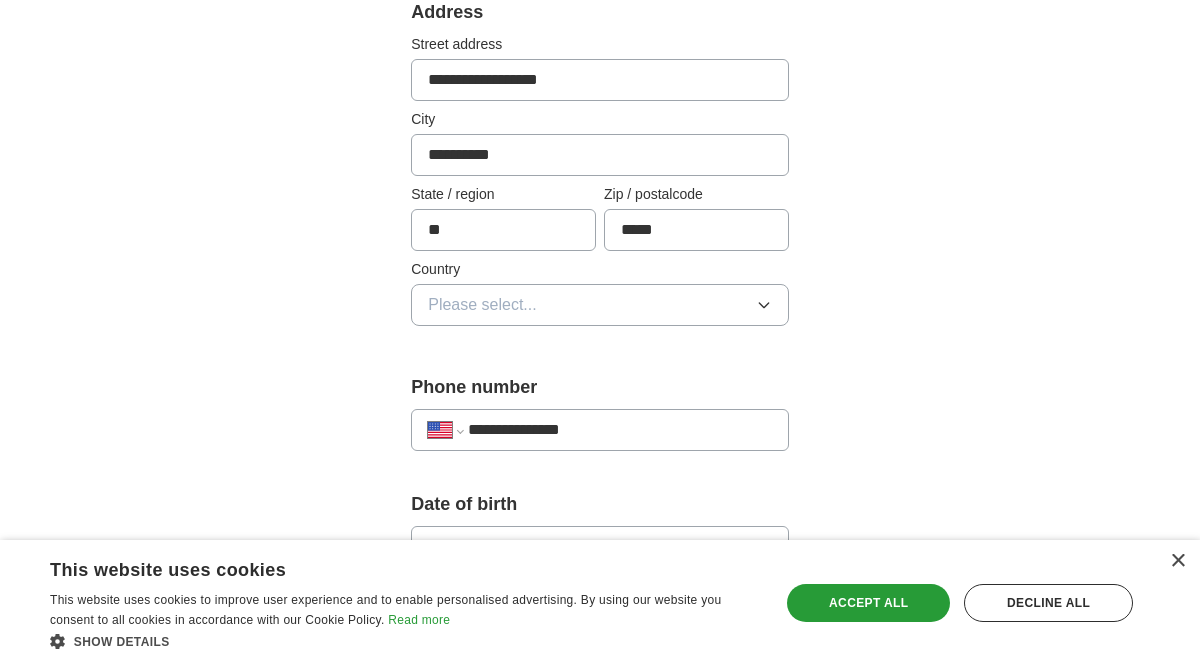 scroll, scrollTop: 483, scrollLeft: 0, axis: vertical 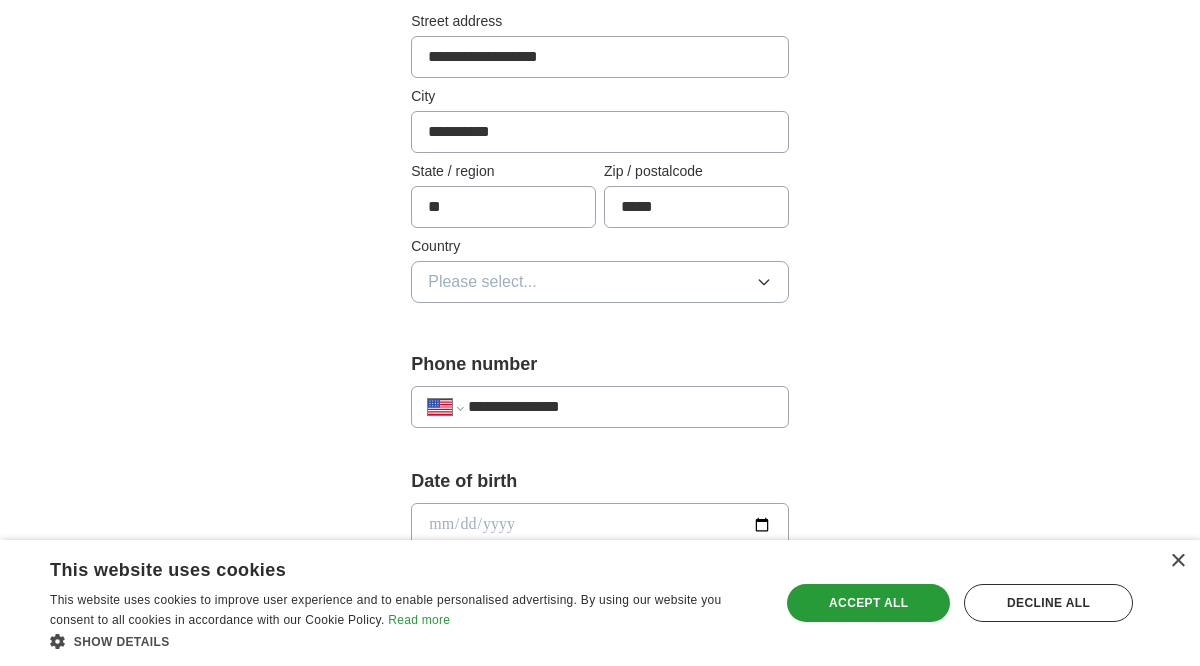 click on "Please select..." at bounding box center (600, 282) 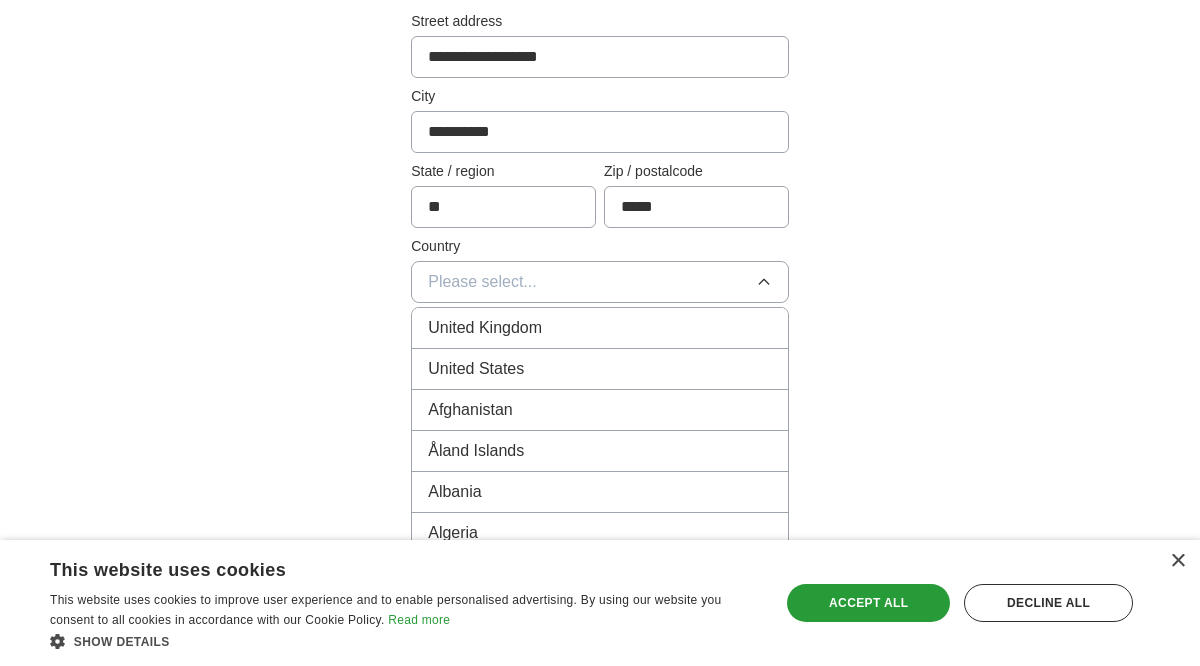 click on "United States" at bounding box center [600, 369] 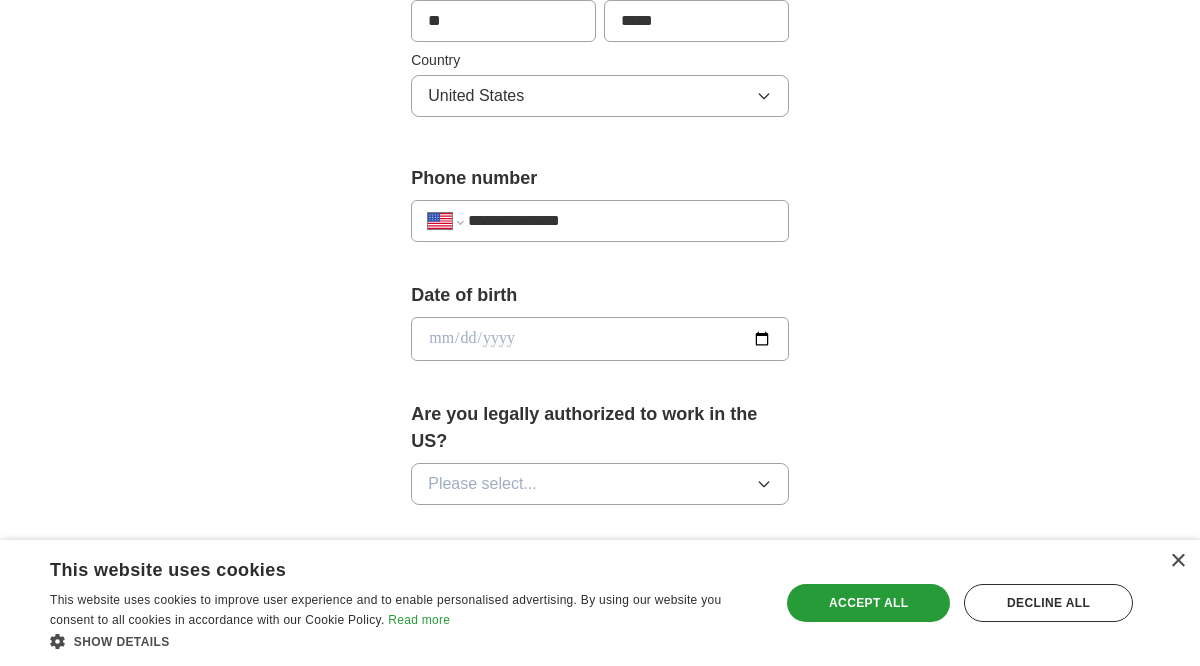 scroll, scrollTop: 696, scrollLeft: 0, axis: vertical 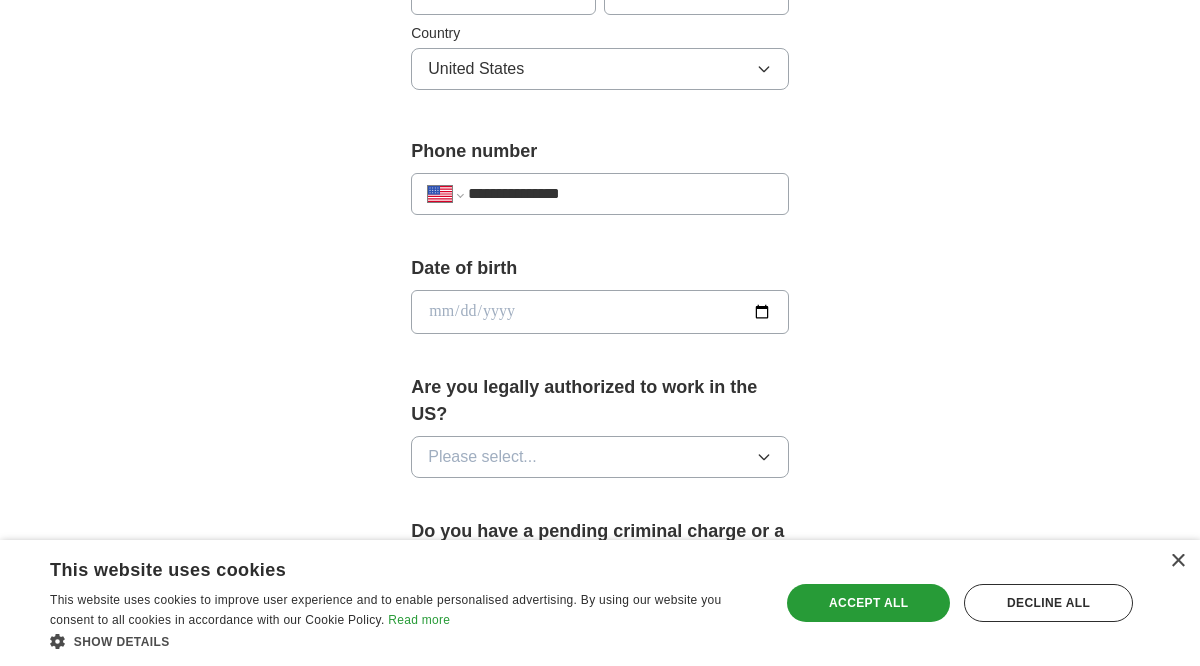 click at bounding box center (600, 312) 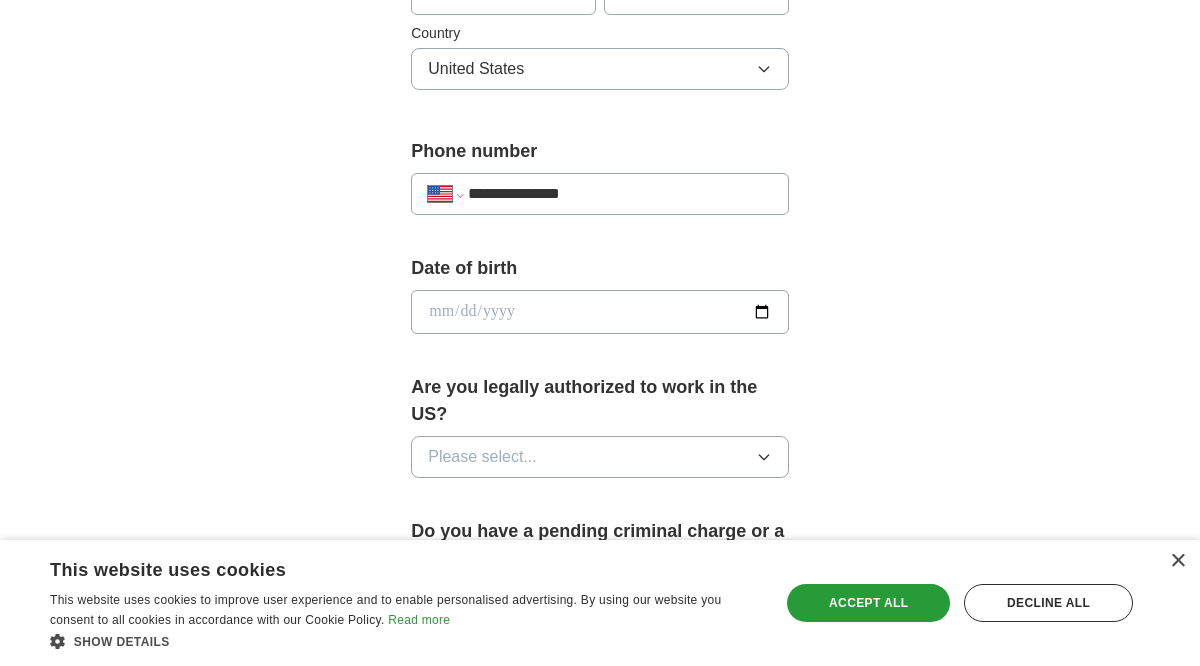 click at bounding box center (600, 312) 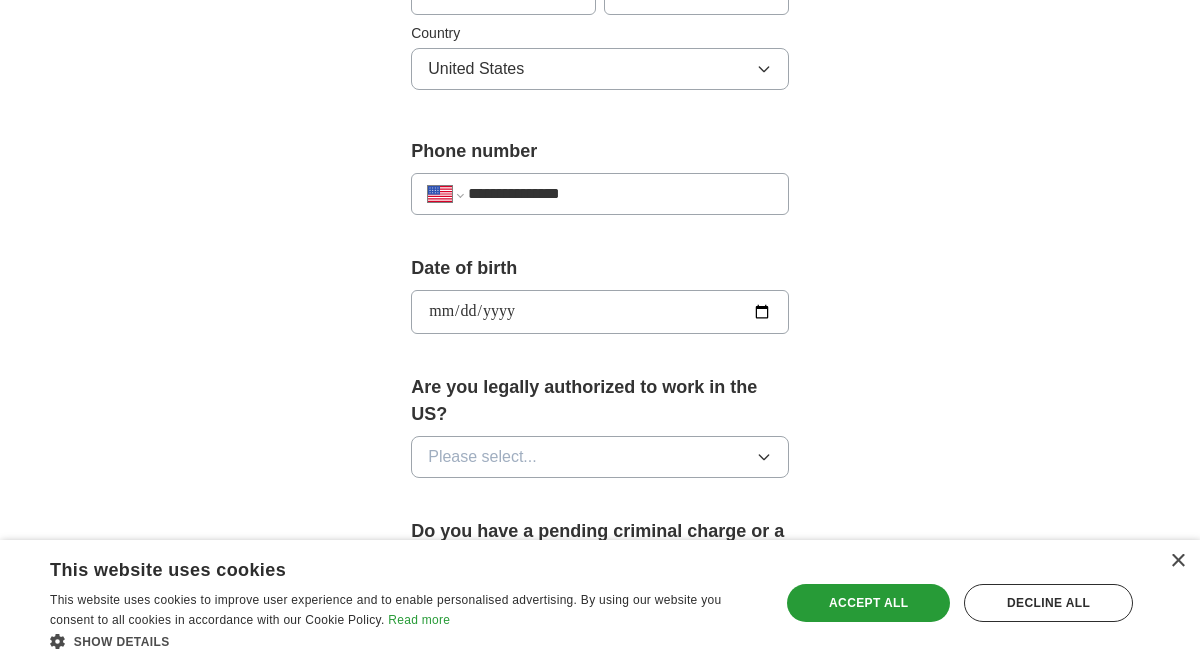 type on "**********" 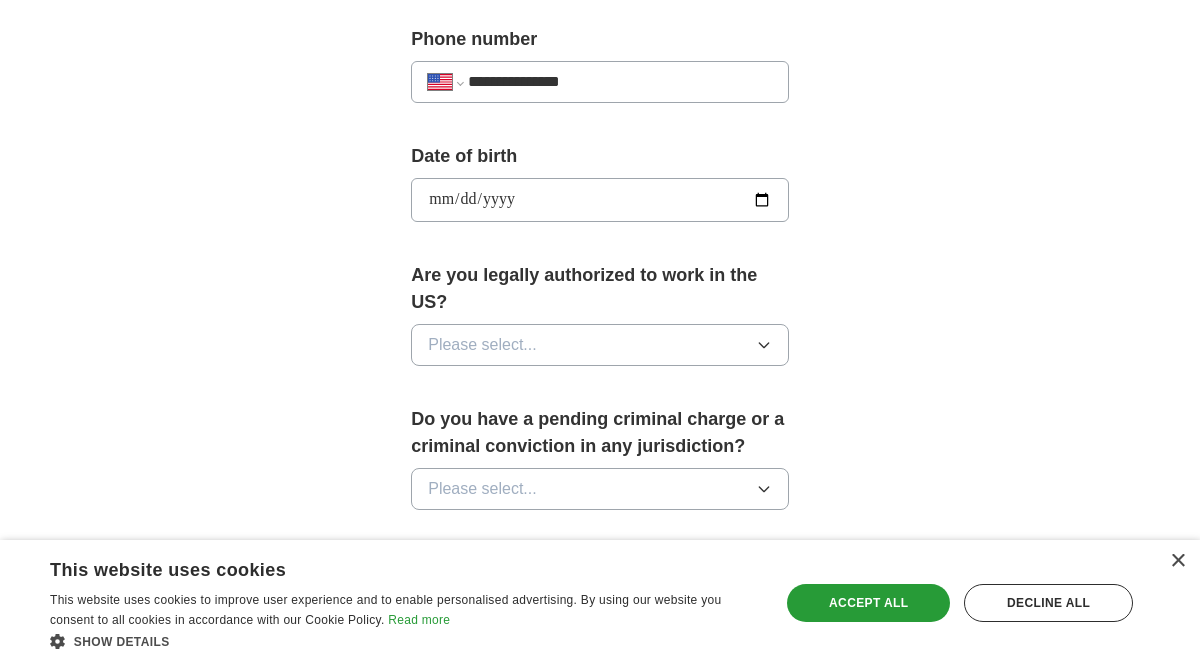 click on "Please select..." at bounding box center [600, 345] 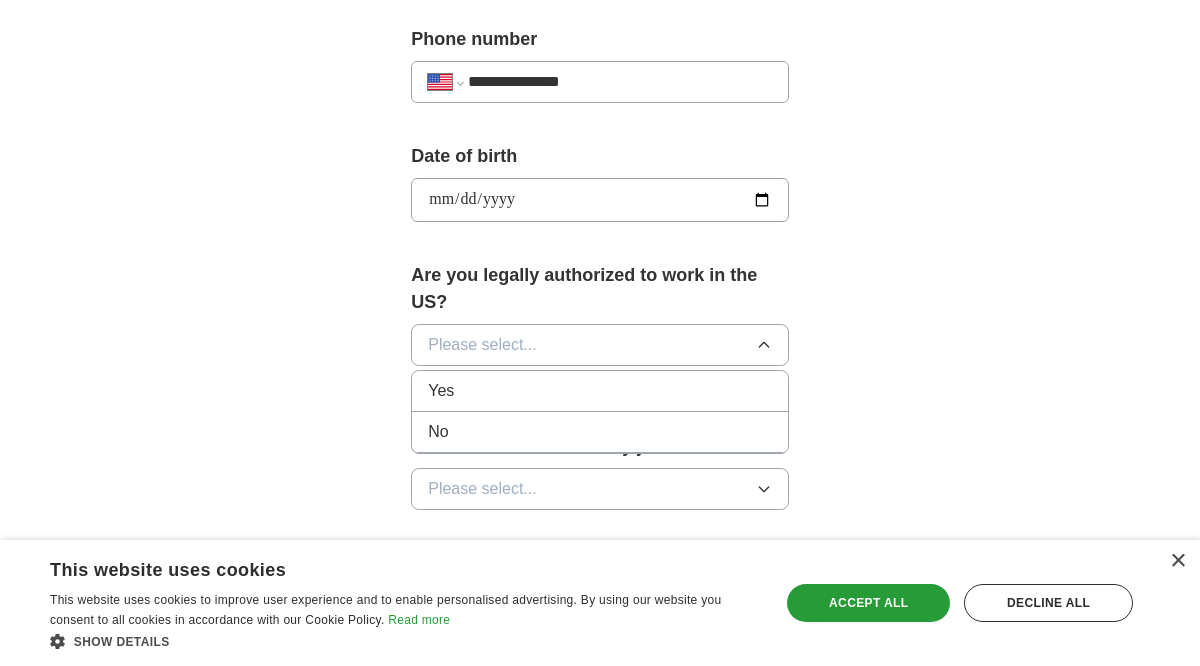 click on "Yes" at bounding box center [600, 391] 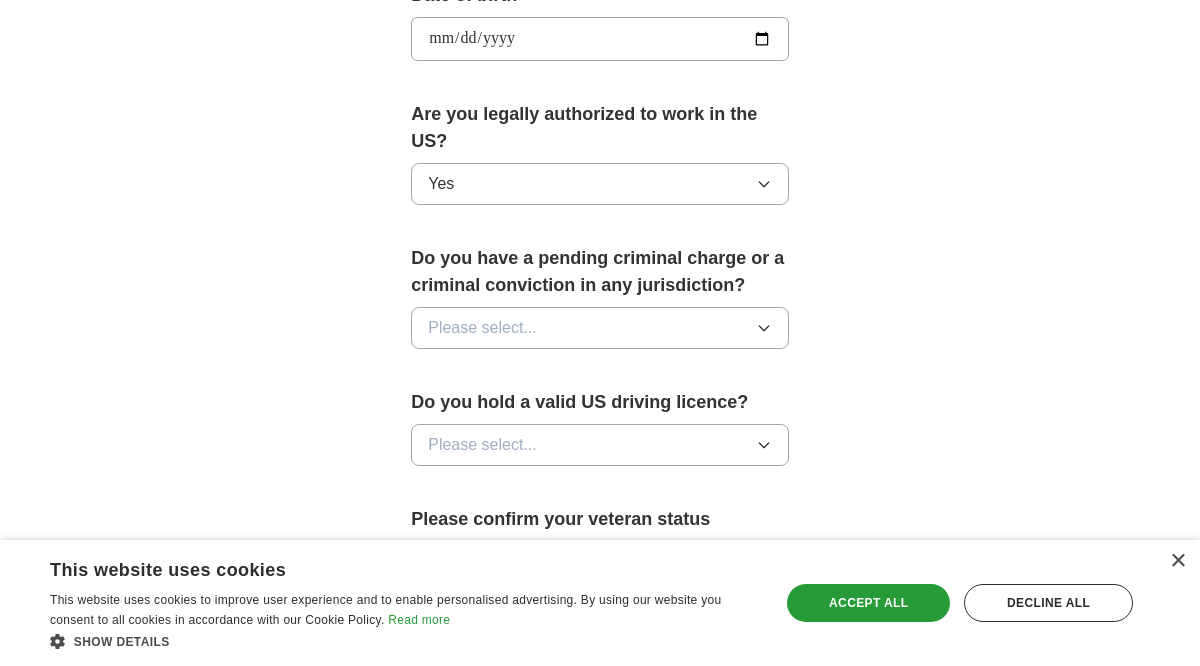 scroll, scrollTop: 1000, scrollLeft: 0, axis: vertical 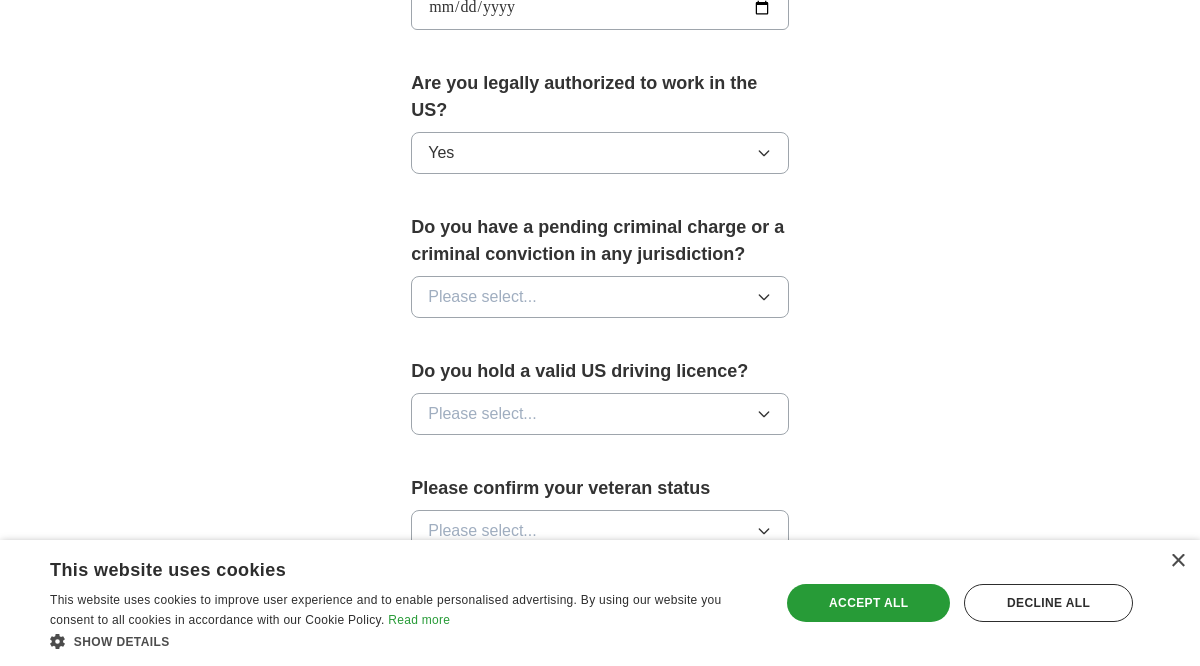 click on "Please select..." at bounding box center (600, 297) 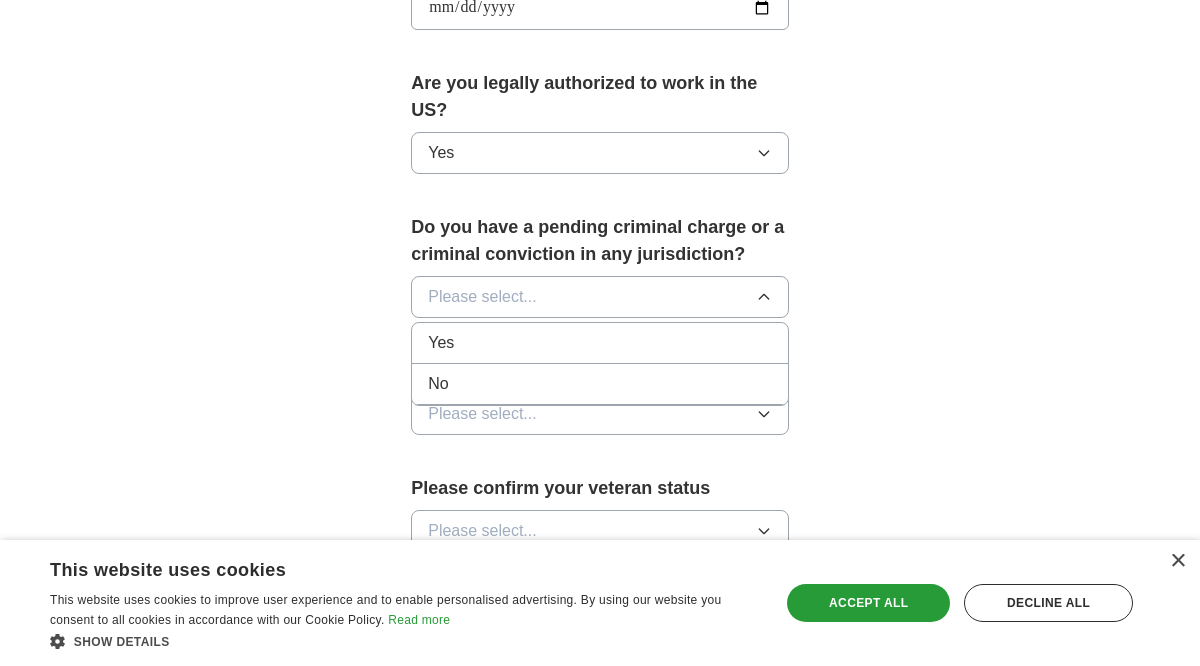 click on "No" at bounding box center [600, 384] 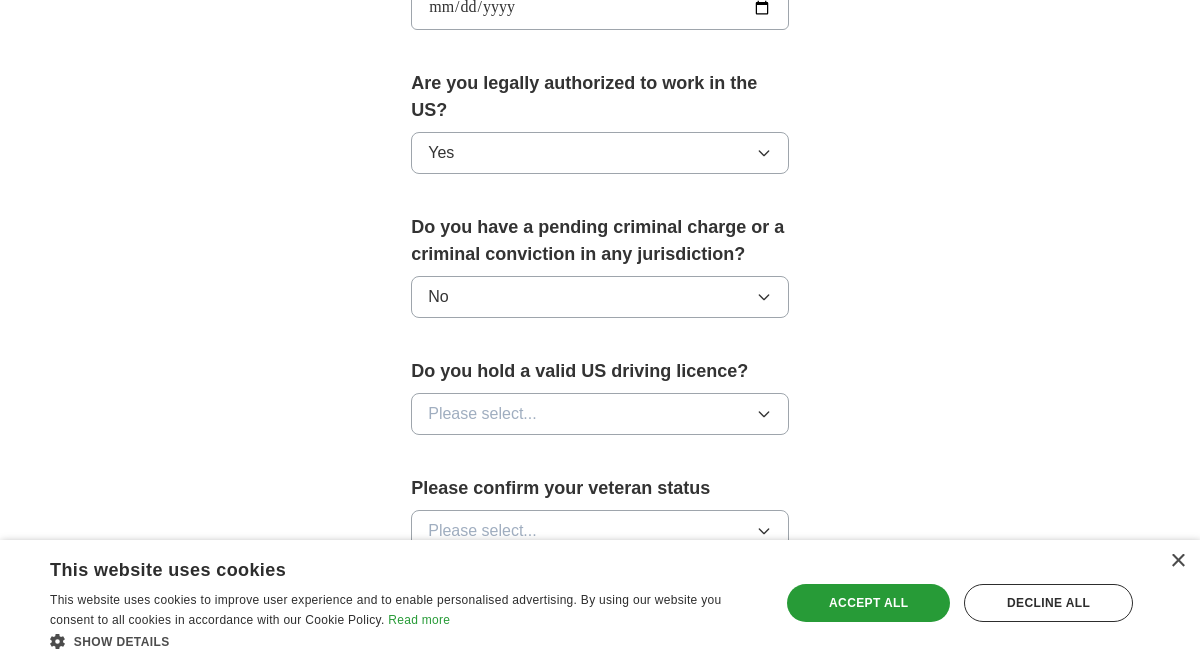 click on "Please select..." at bounding box center (600, 414) 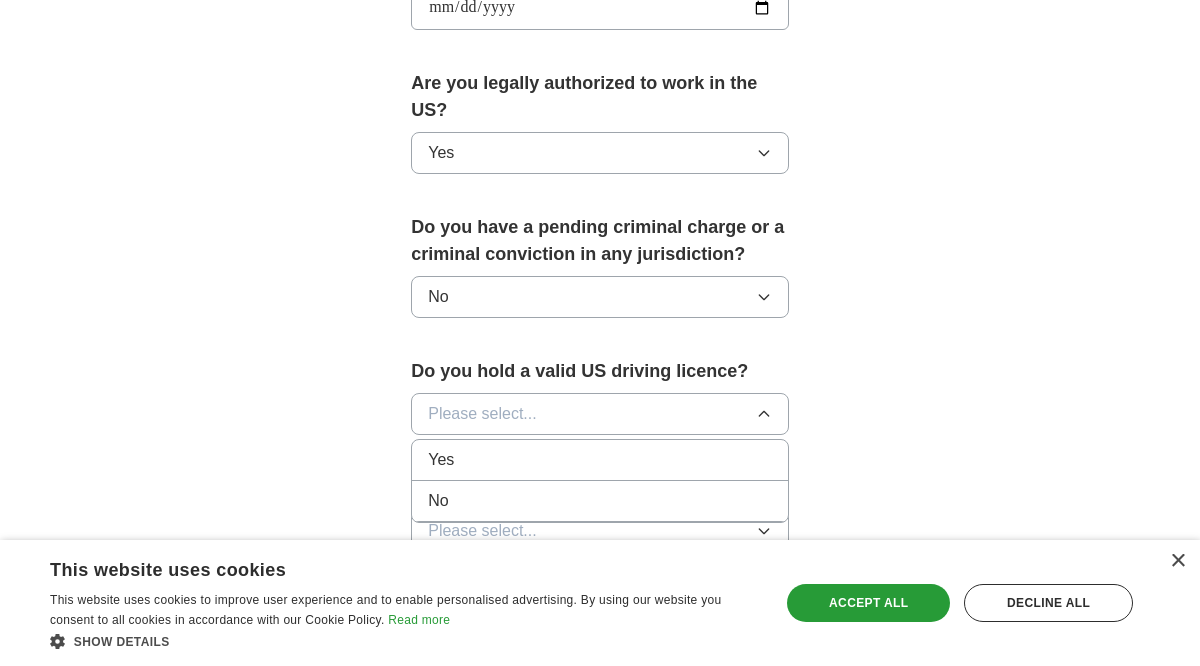 click on "Yes" at bounding box center [600, 460] 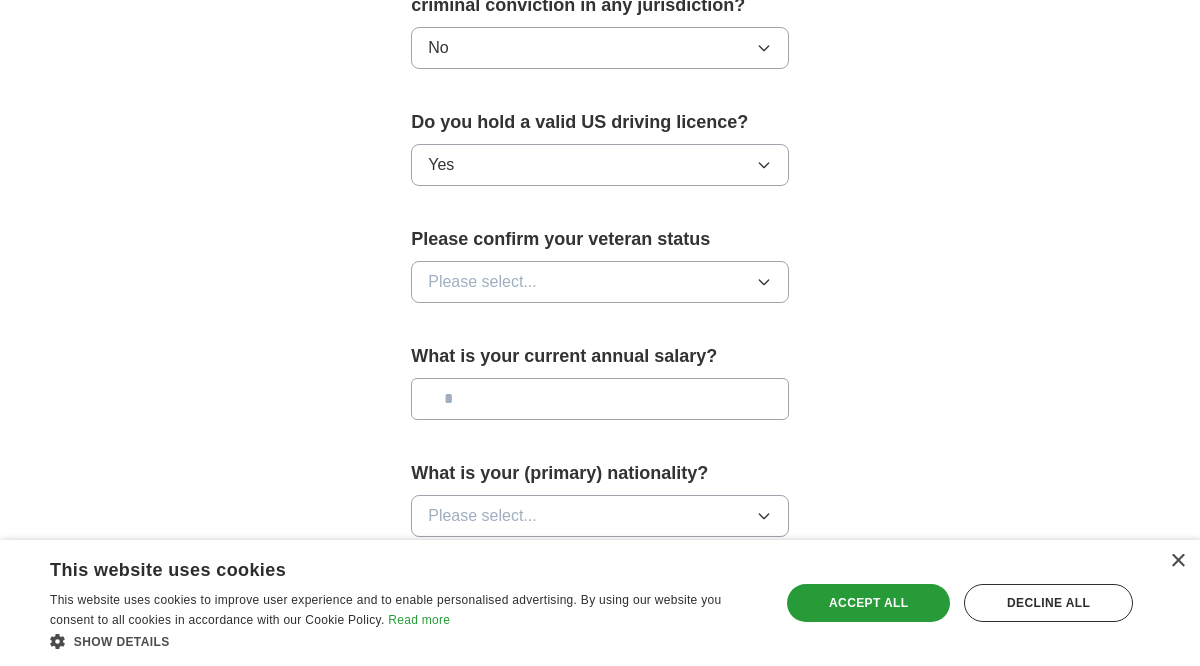 scroll, scrollTop: 1246, scrollLeft: 0, axis: vertical 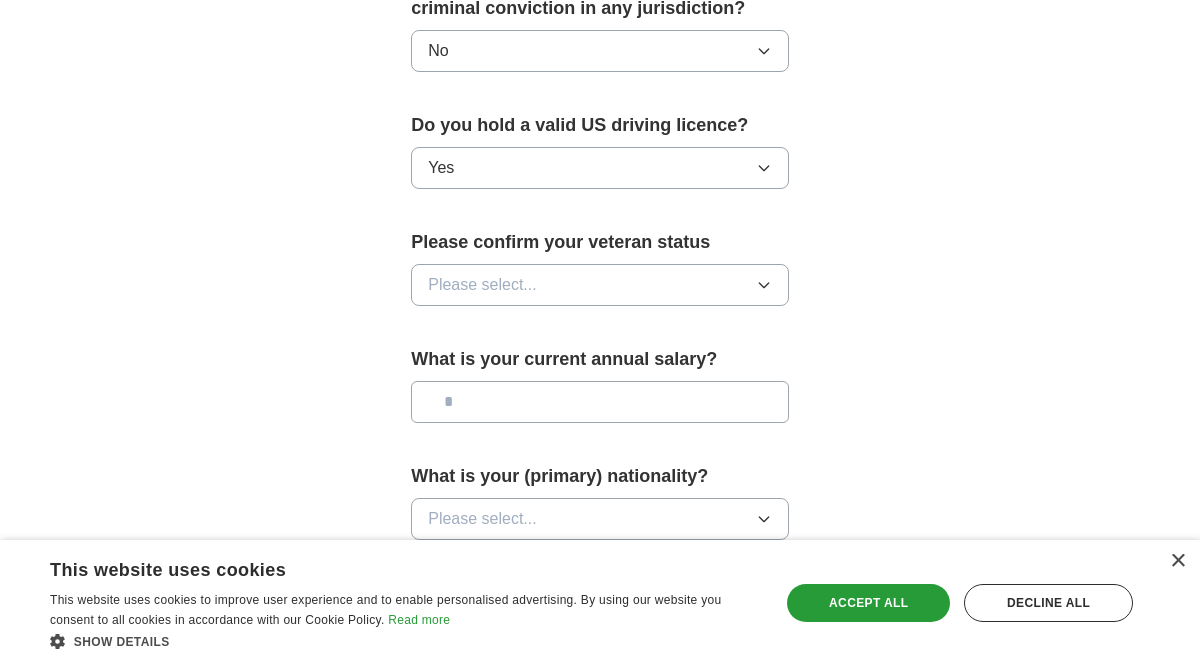 click on "Please select..." at bounding box center [600, 285] 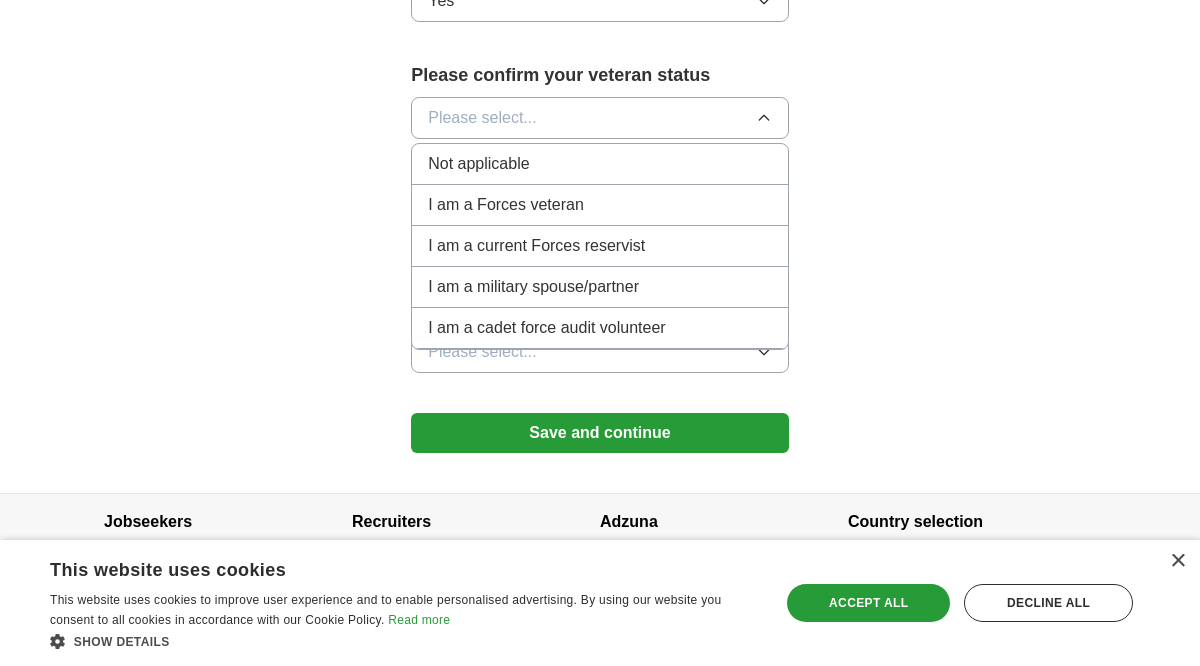 scroll, scrollTop: 1415, scrollLeft: 0, axis: vertical 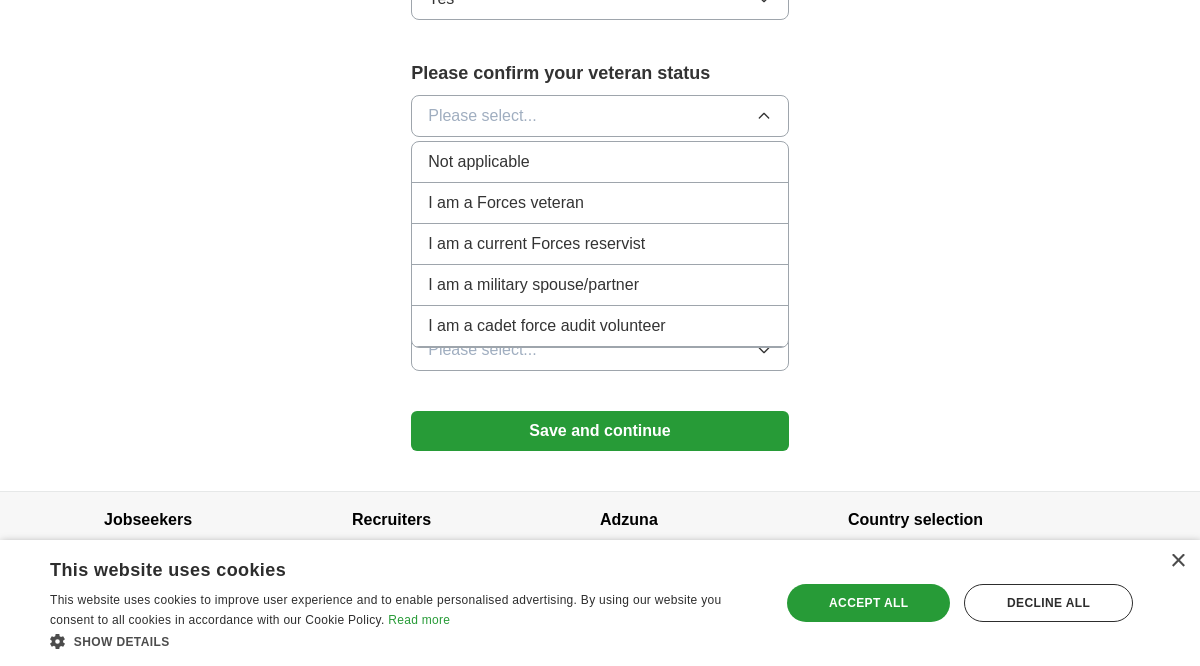 click on "Not applicable" at bounding box center [600, 162] 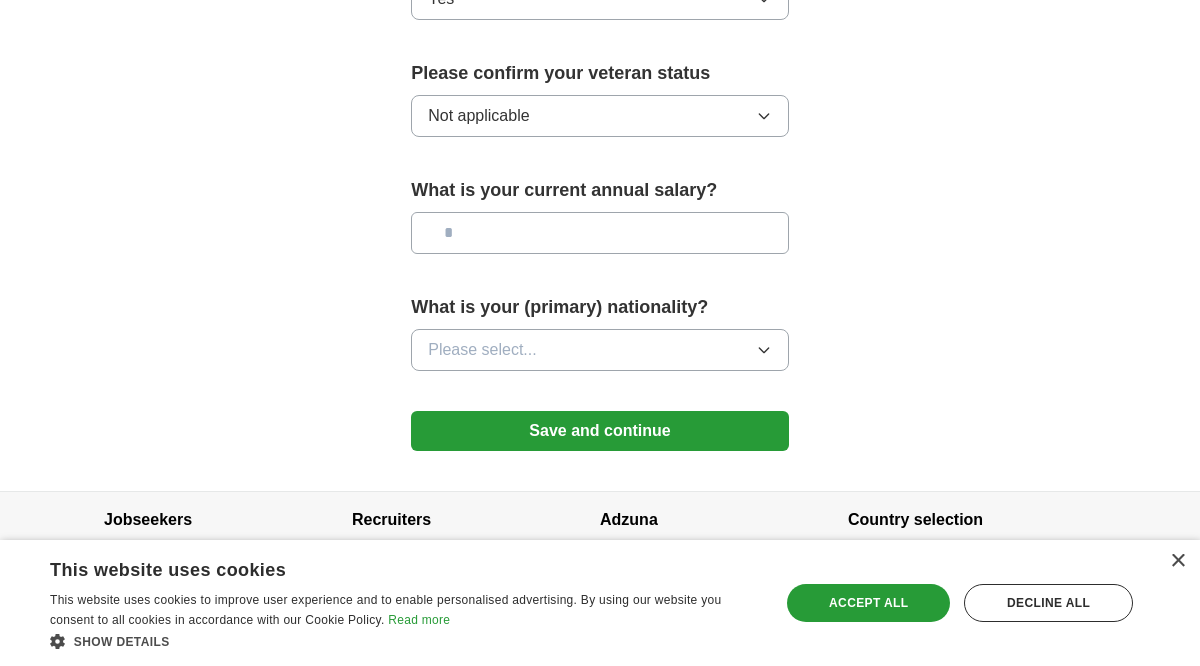 click at bounding box center [600, 233] 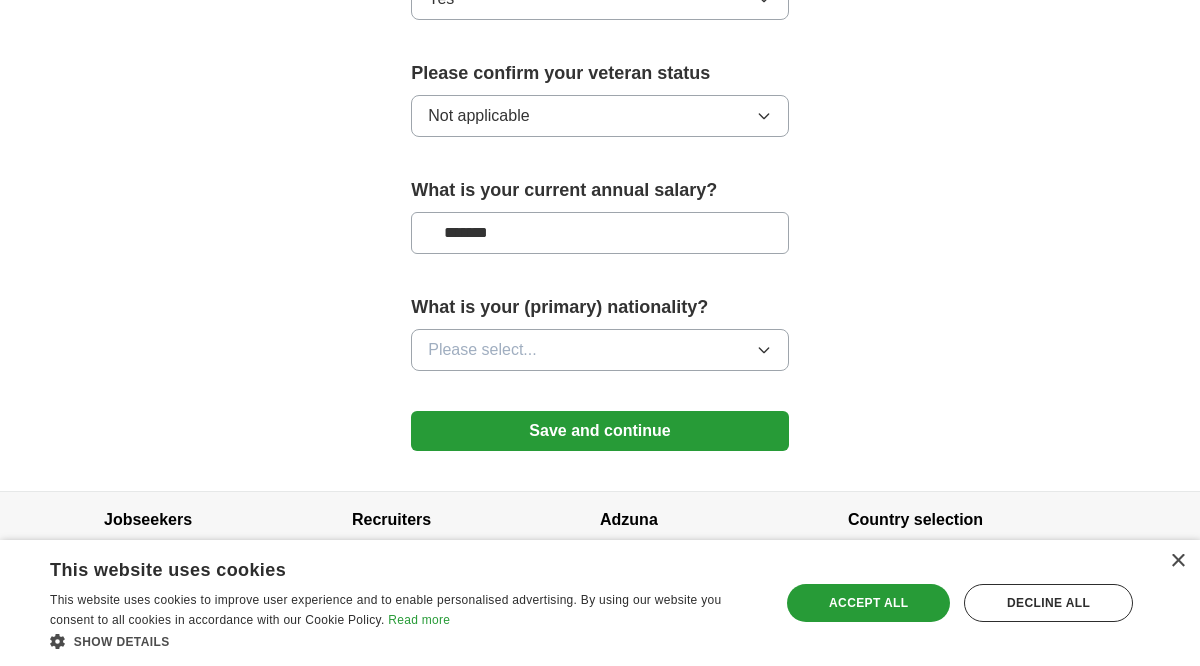 type on "*******" 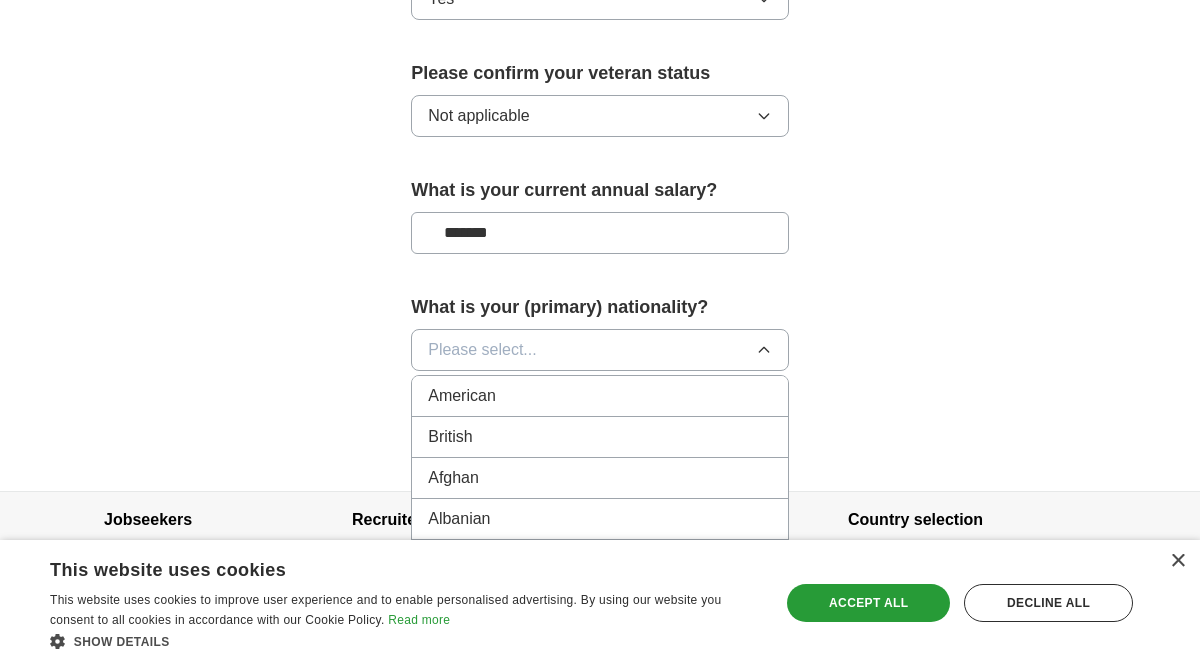 click on "American" at bounding box center [600, 396] 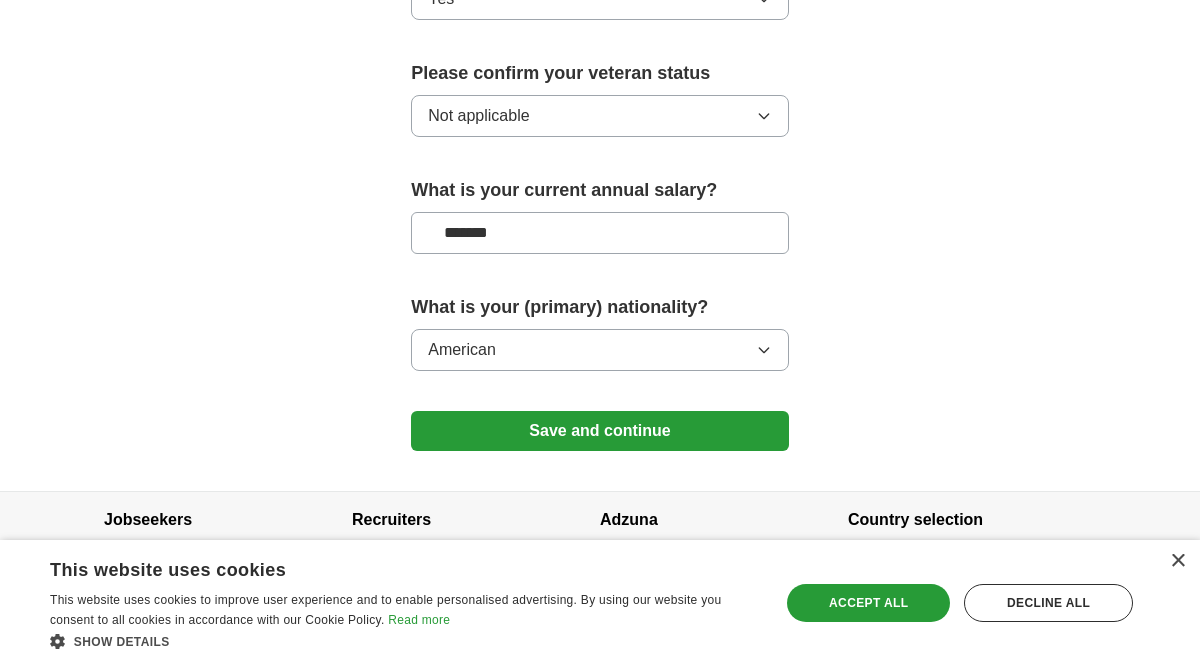 click on "Save and continue" at bounding box center (600, 431) 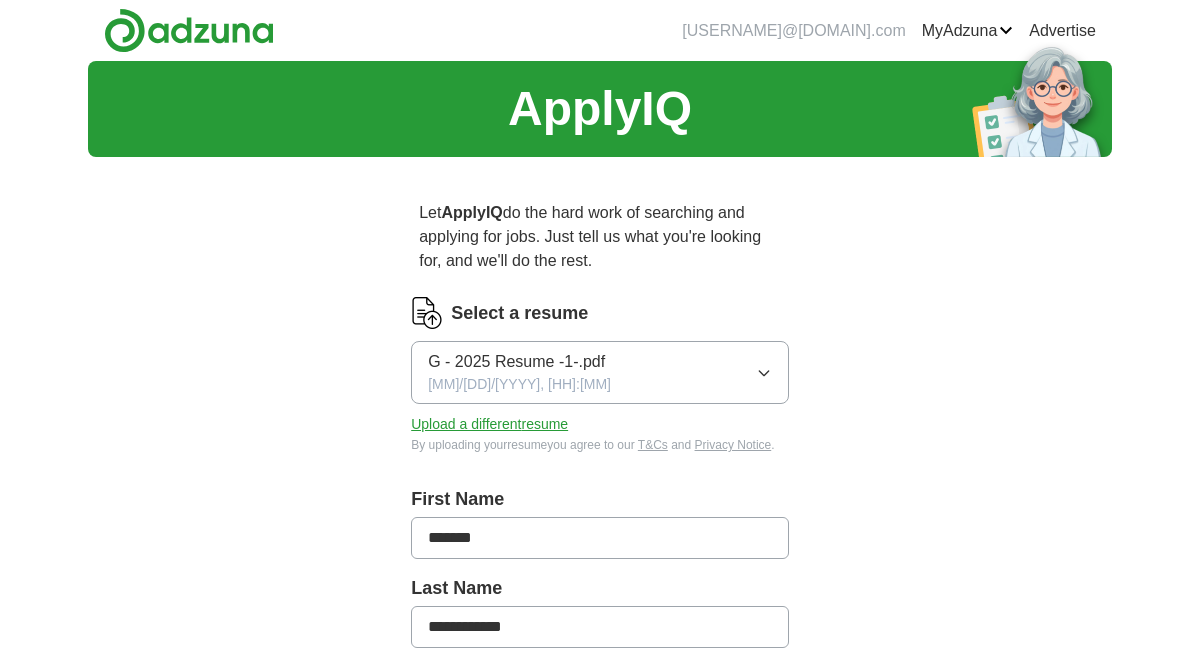 scroll, scrollTop: 0, scrollLeft: 0, axis: both 